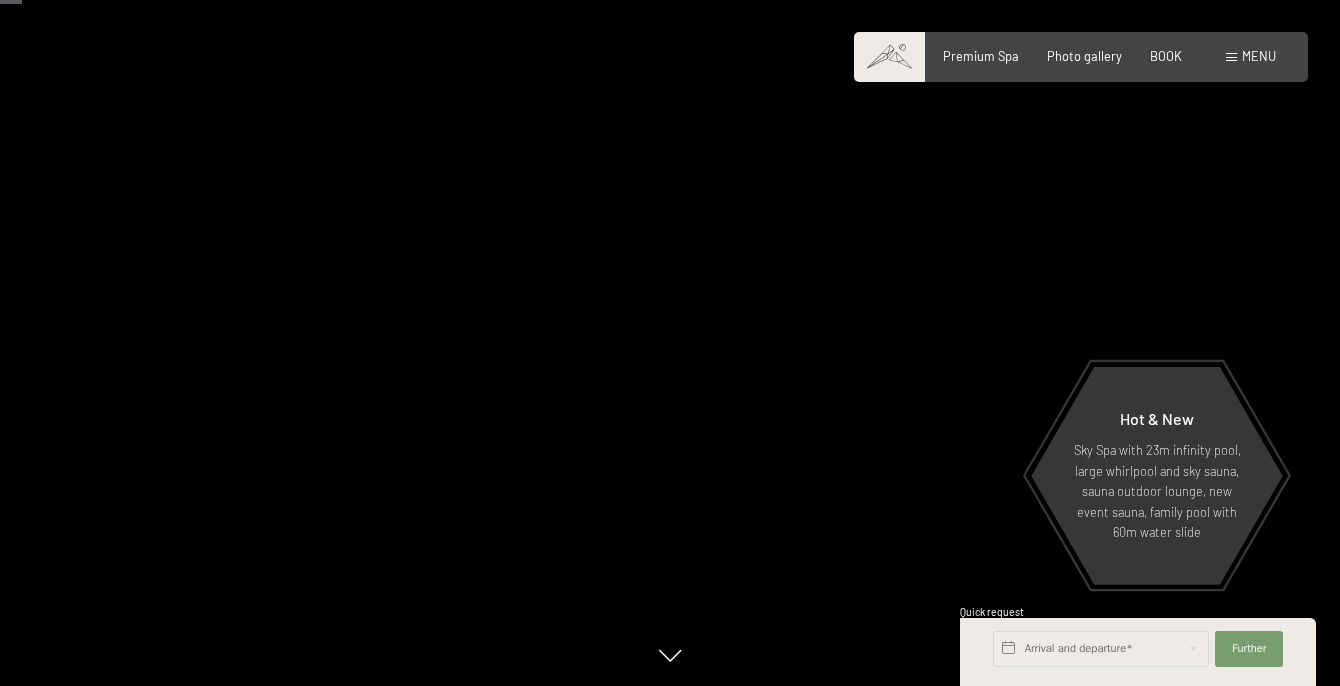 scroll, scrollTop: 140, scrollLeft: 0, axis: vertical 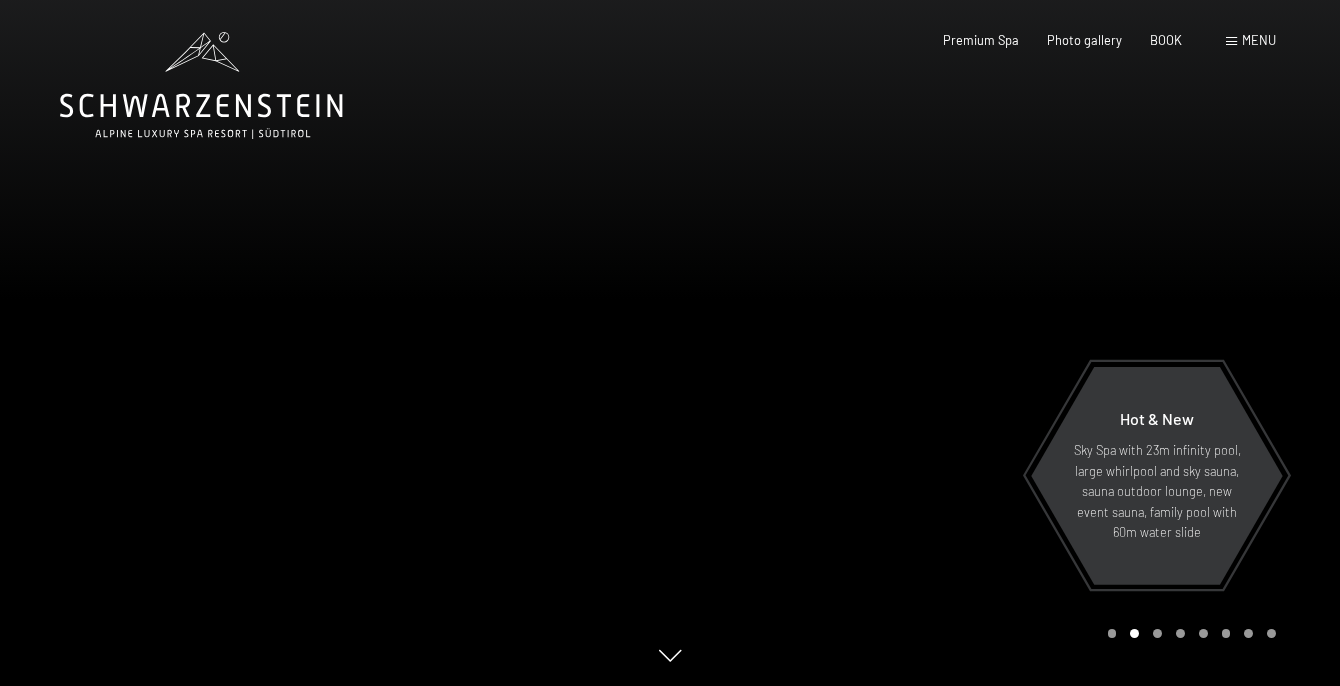 click on "menu" at bounding box center (1259, 40) 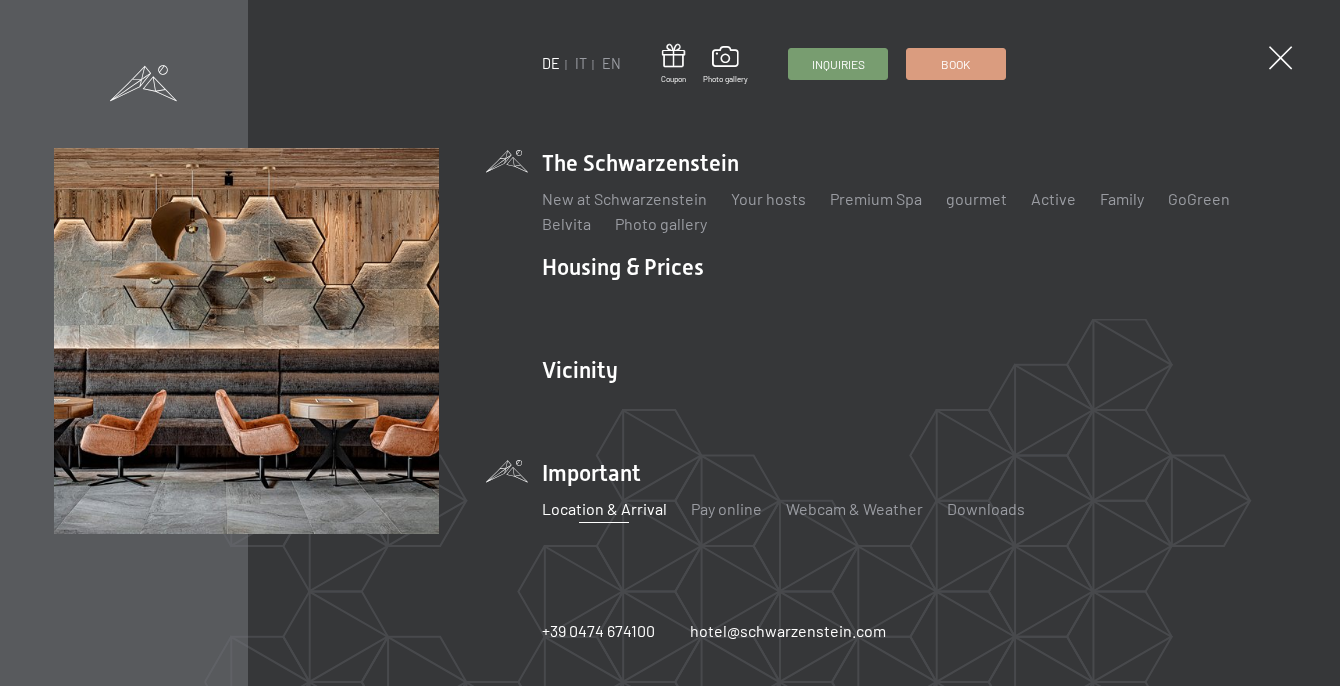 click on "Location & Arrival" at bounding box center (604, 508) 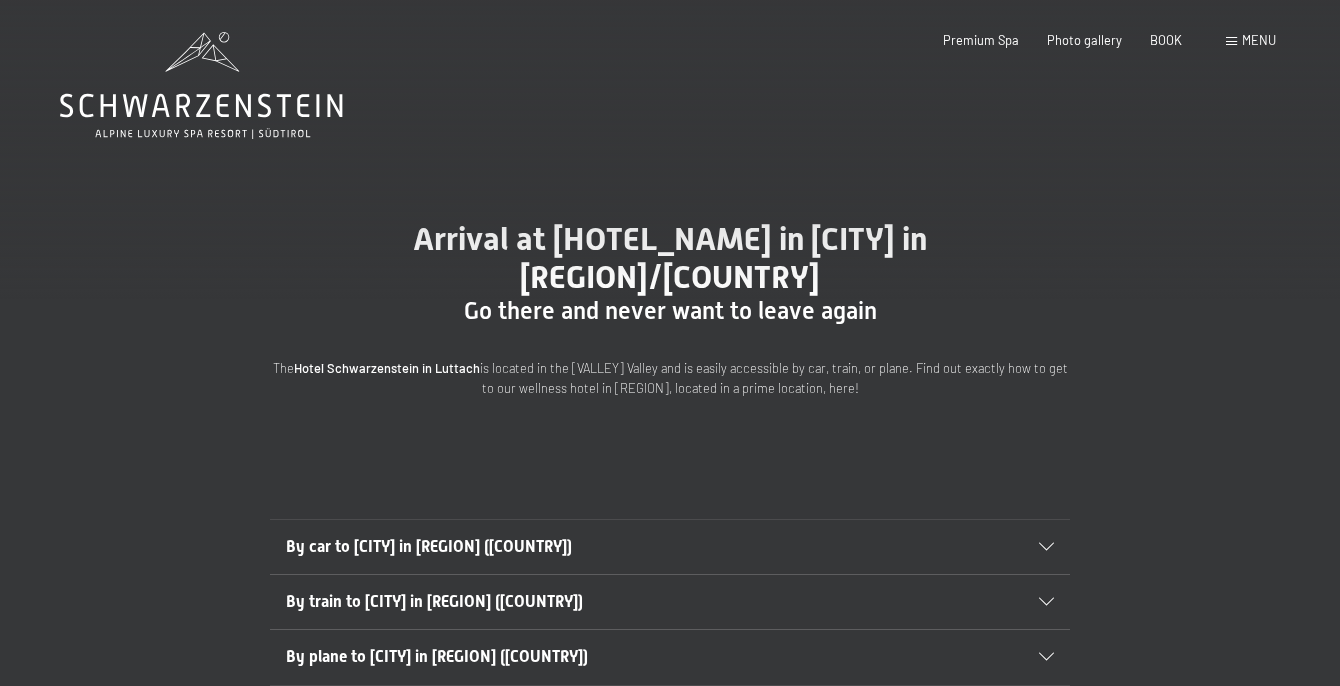 scroll, scrollTop: 0, scrollLeft: 0, axis: both 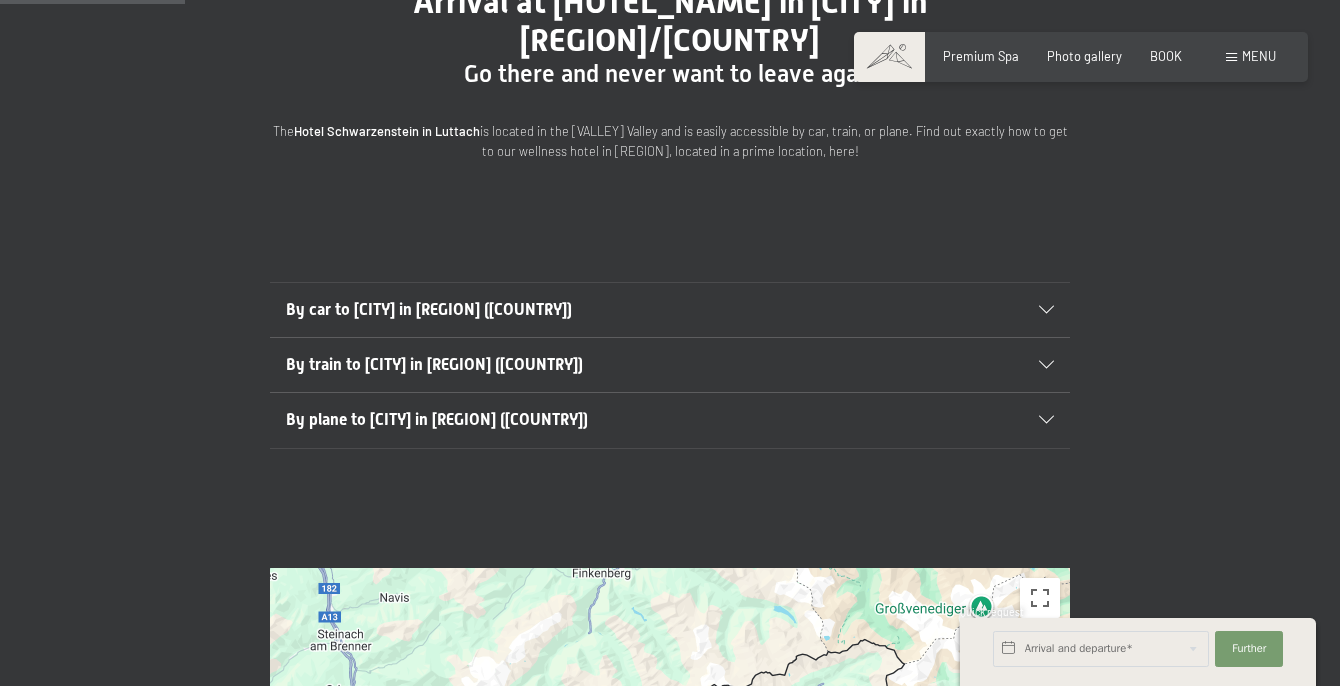 click at bounding box center [1046, 365] 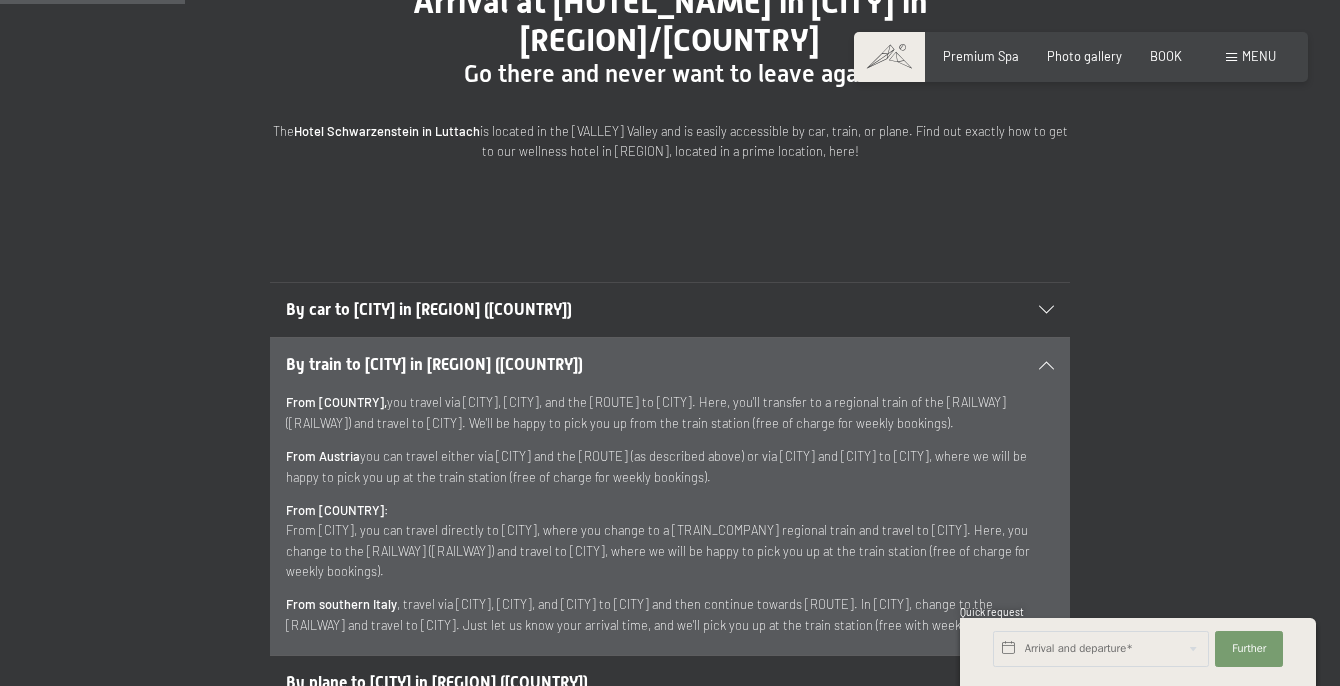 click at bounding box center [1046, 365] 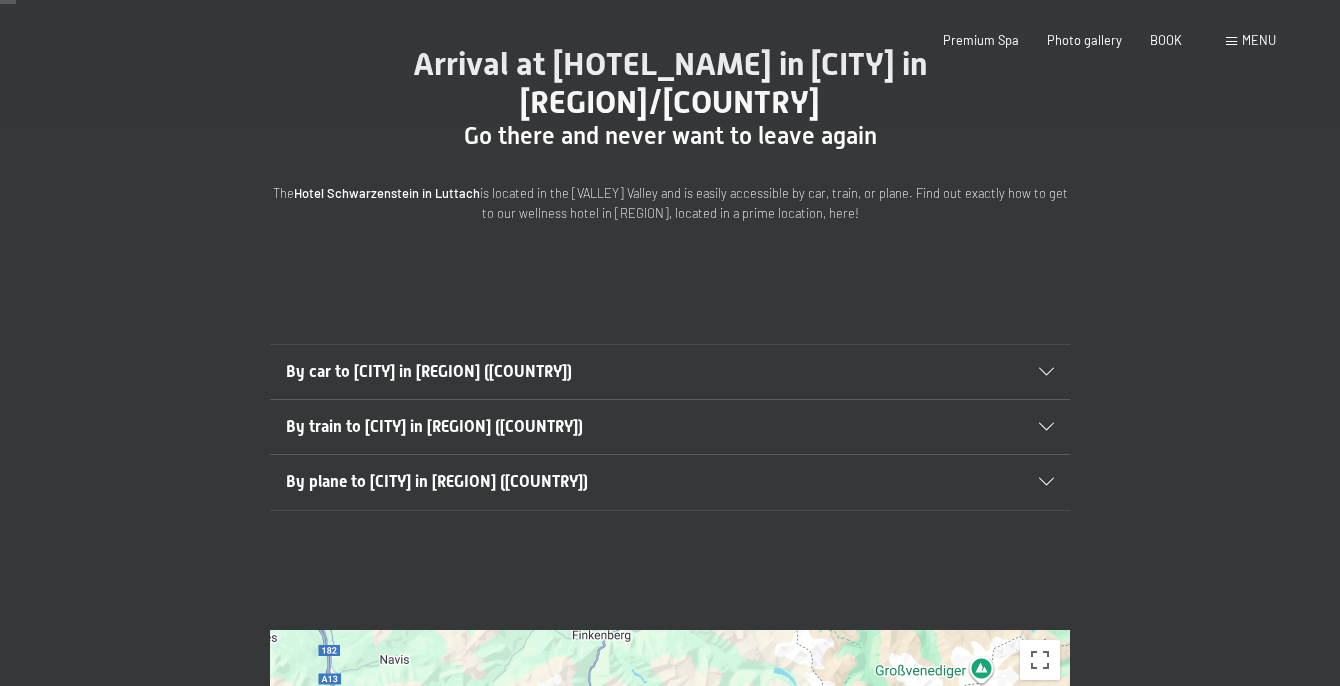 scroll, scrollTop: 0, scrollLeft: 0, axis: both 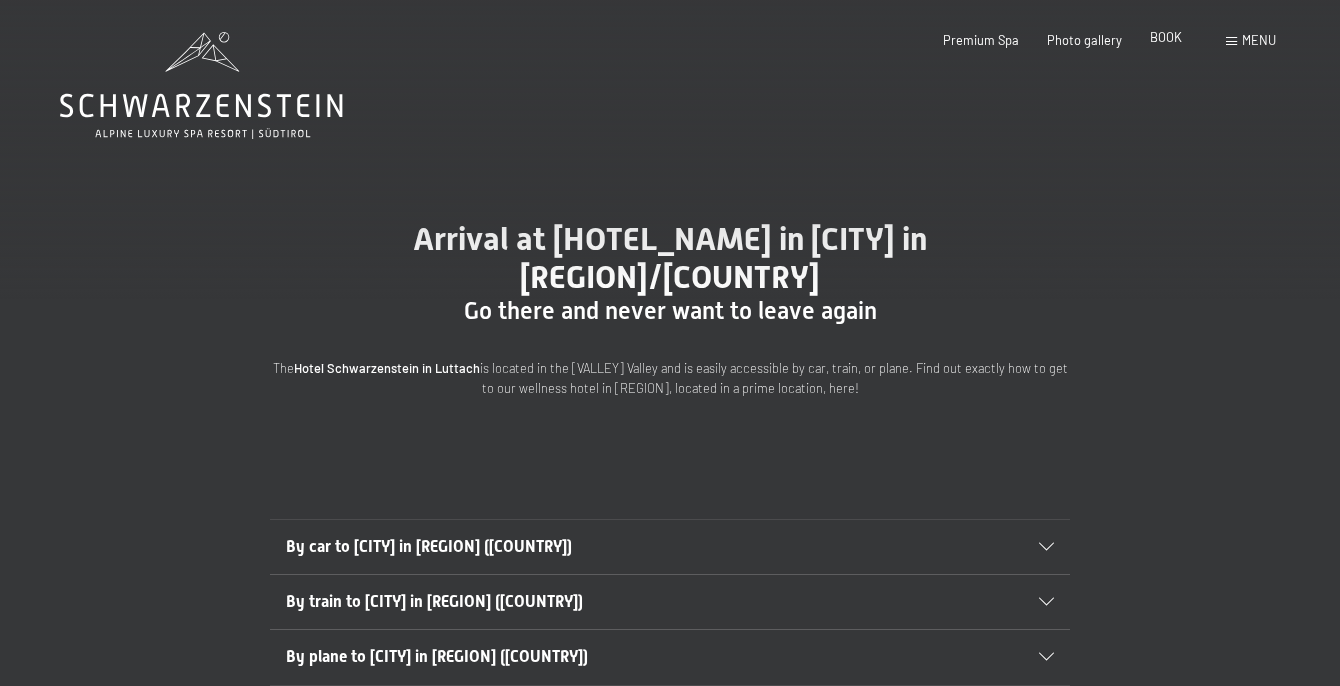 click on "BOOK" at bounding box center [1166, 37] 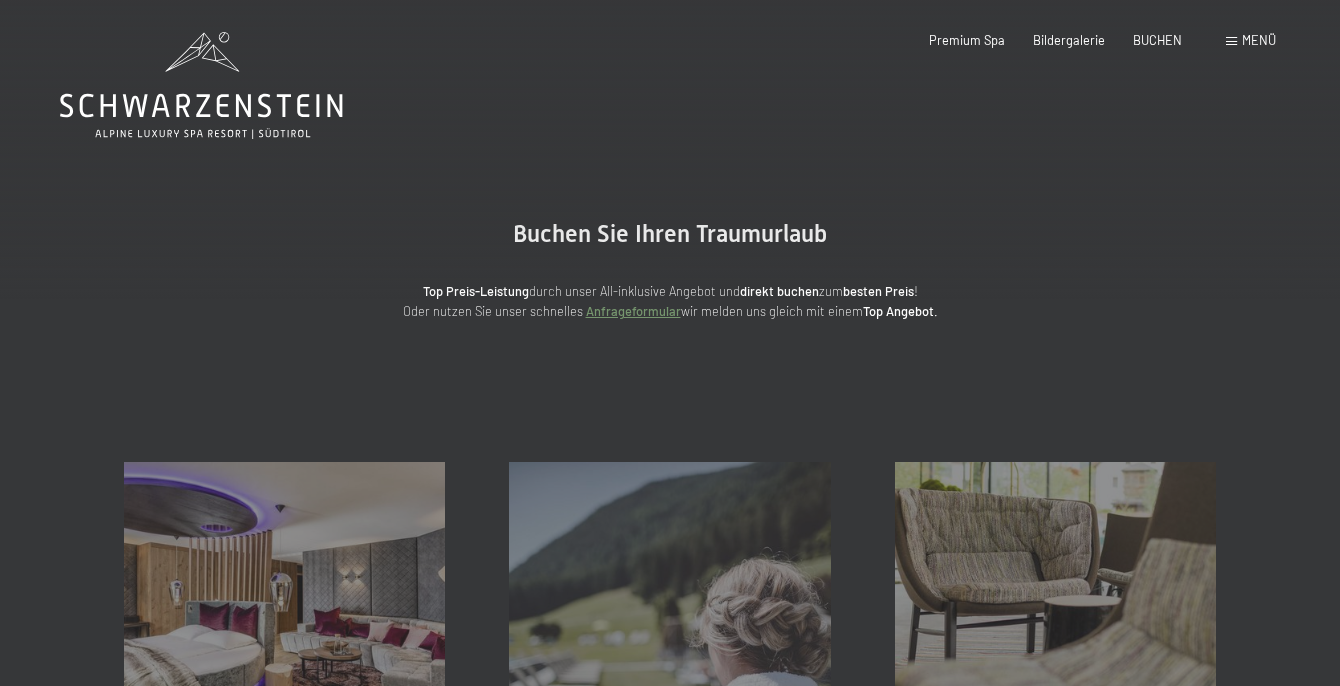 scroll, scrollTop: 0, scrollLeft: 0, axis: both 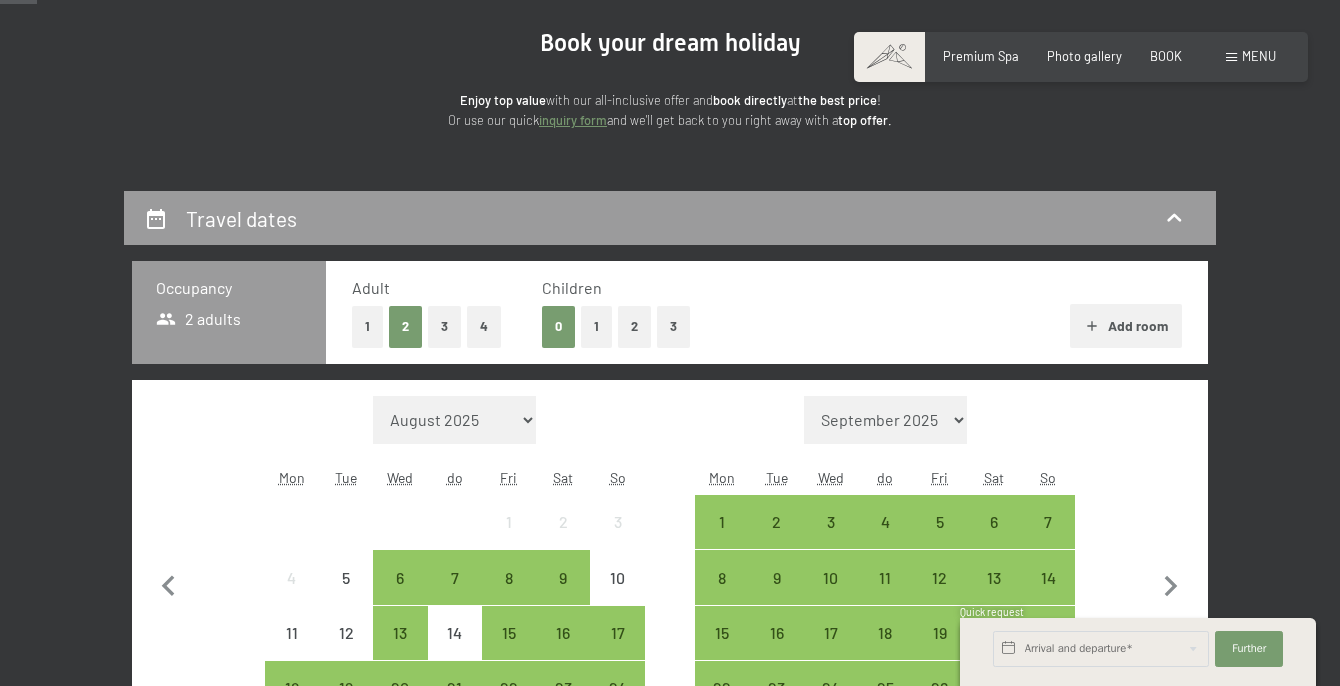 click on "1" at bounding box center [596, 326] 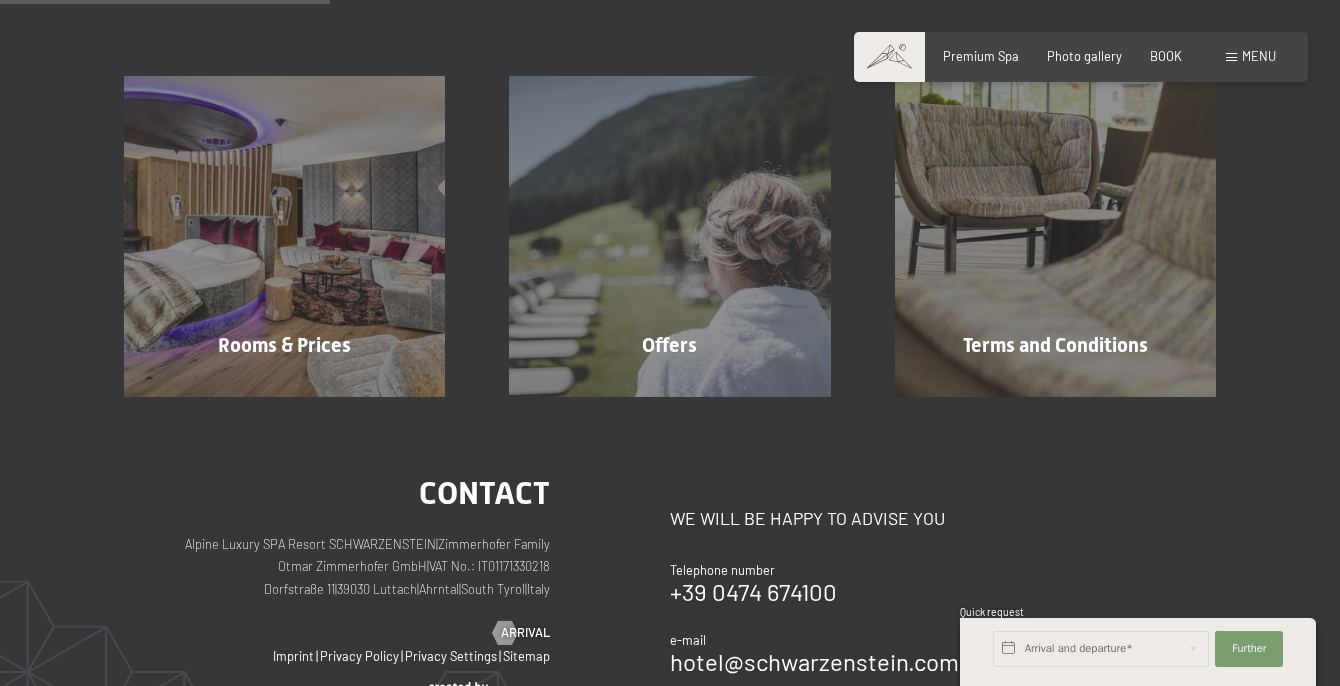 scroll, scrollTop: 0, scrollLeft: 0, axis: both 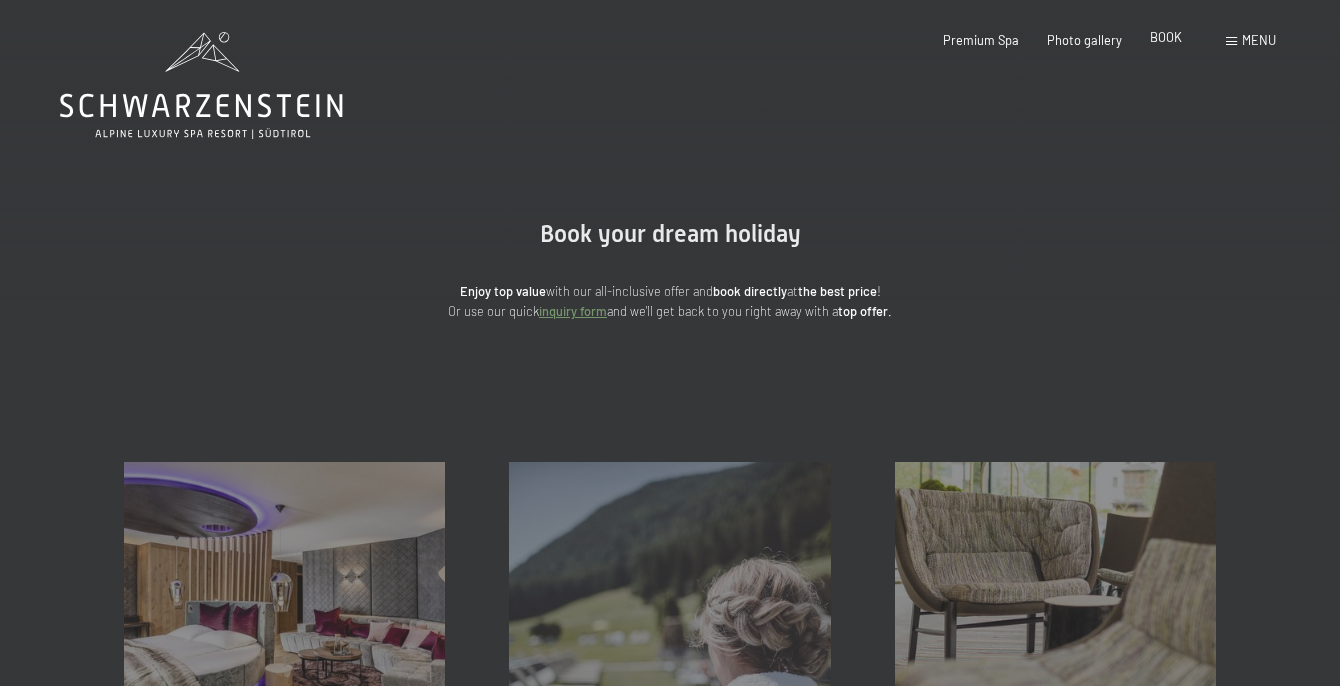 click on "BOOK" at bounding box center (1166, 37) 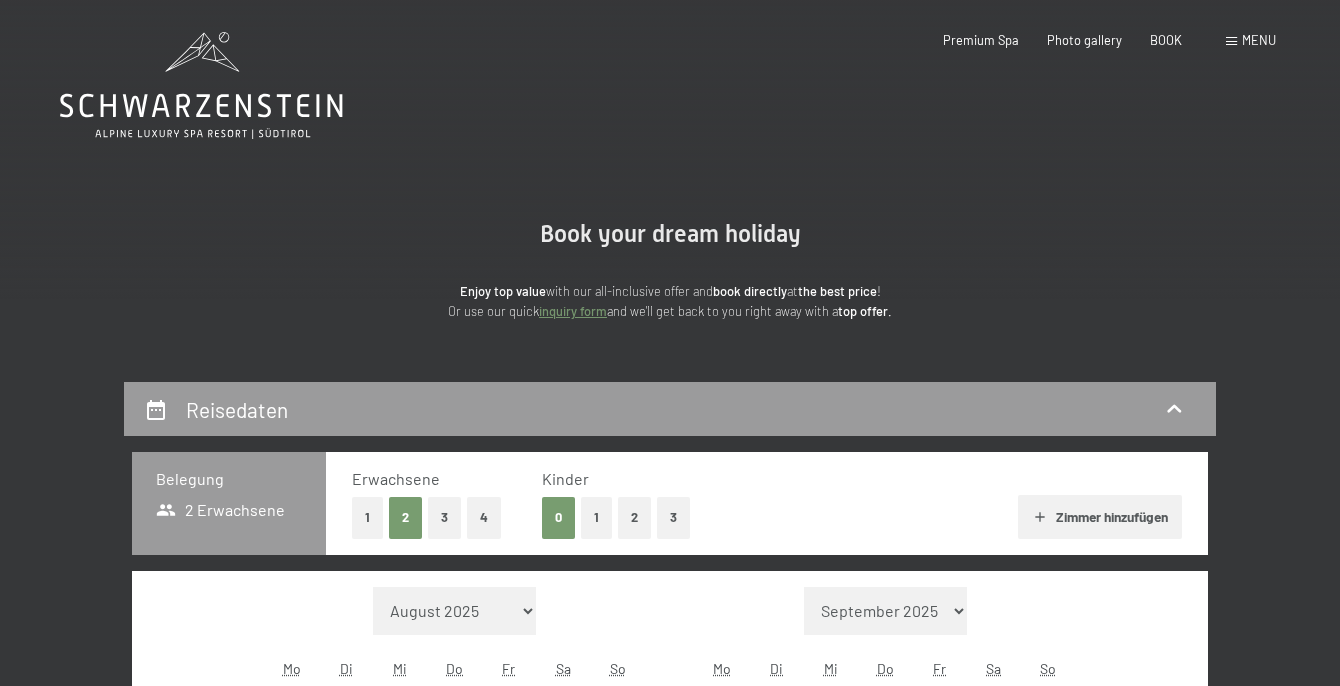 scroll, scrollTop: 0, scrollLeft: 0, axis: both 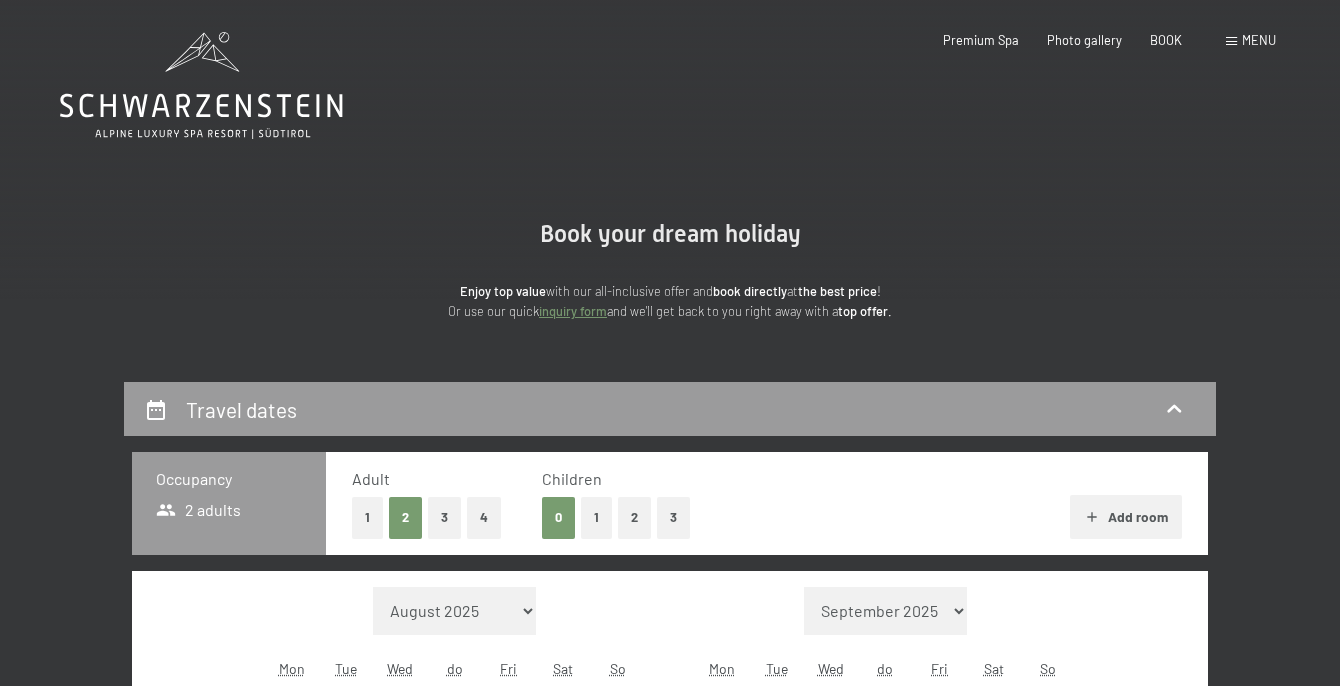 click on "1" at bounding box center [596, 517] 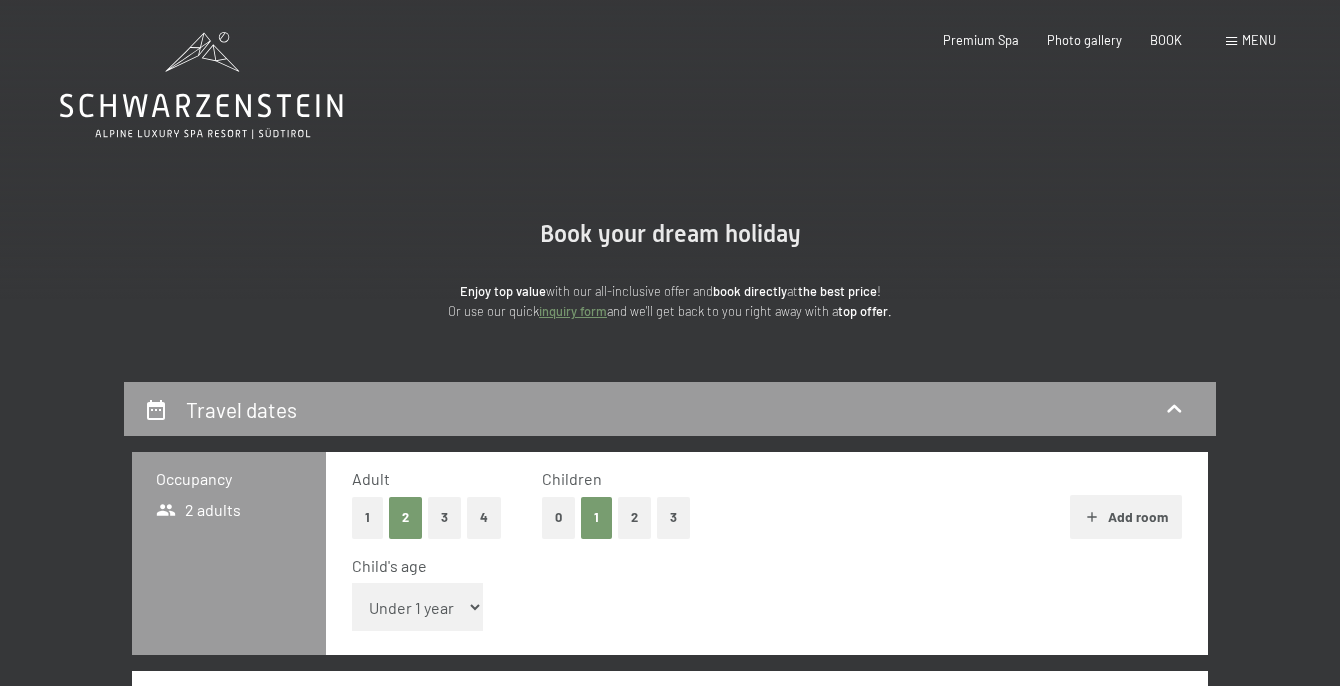 click on "Under 1 year 1 year 2 years 3 years 4 years 5 years 6 years 7 years 8 years 9 years 10 years 11 years 12 years 13 years 14 years 15 years 16 years 17 years" at bounding box center [417, 607] 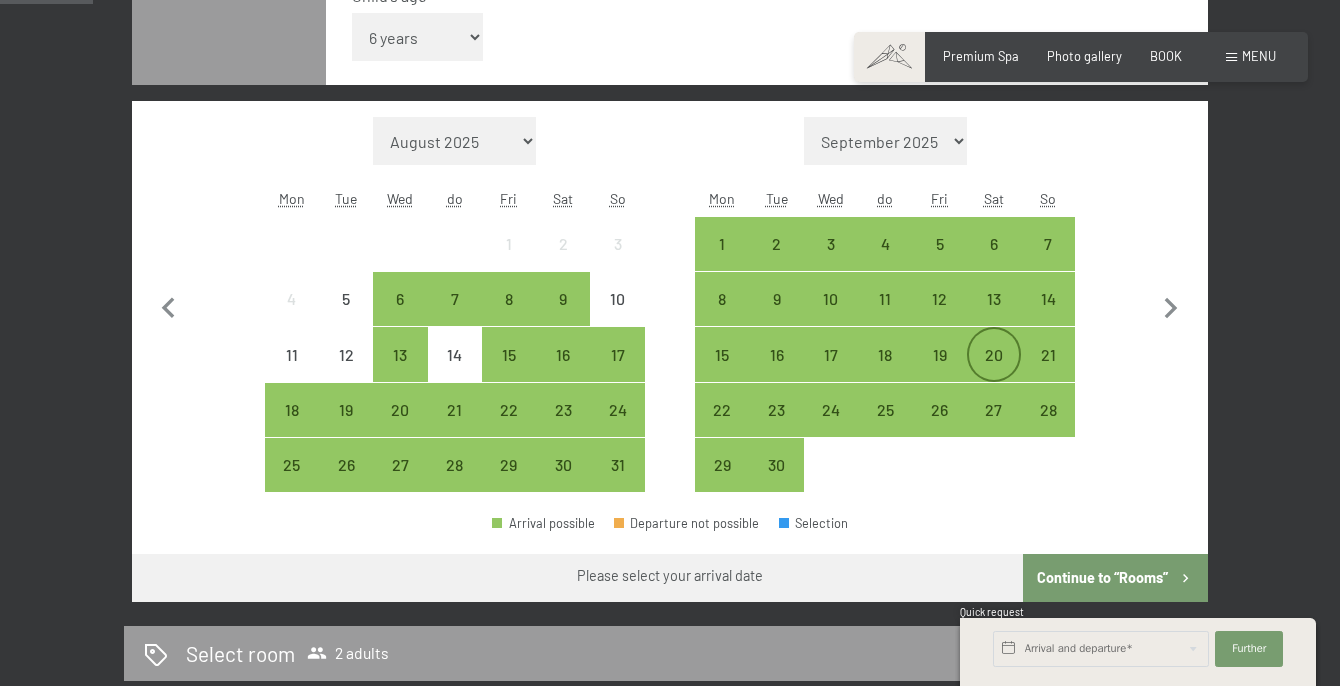 scroll, scrollTop: 615, scrollLeft: 0, axis: vertical 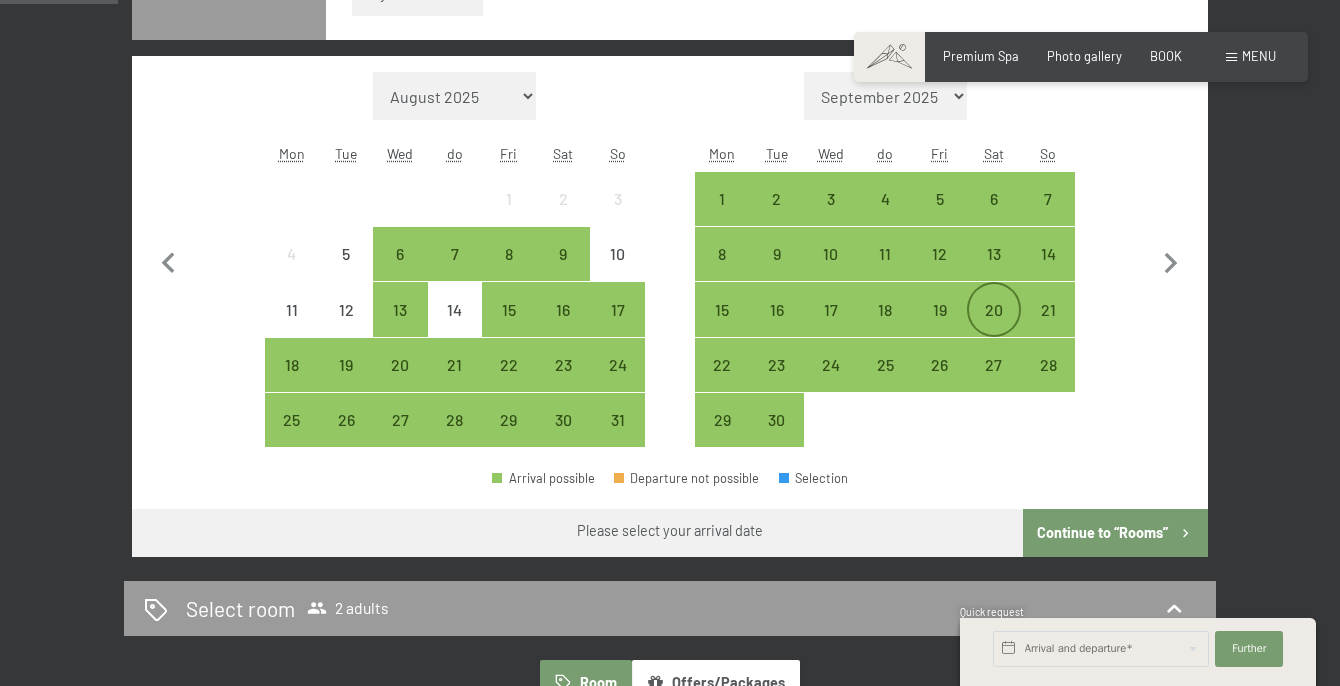 click on "20" at bounding box center [994, 309] 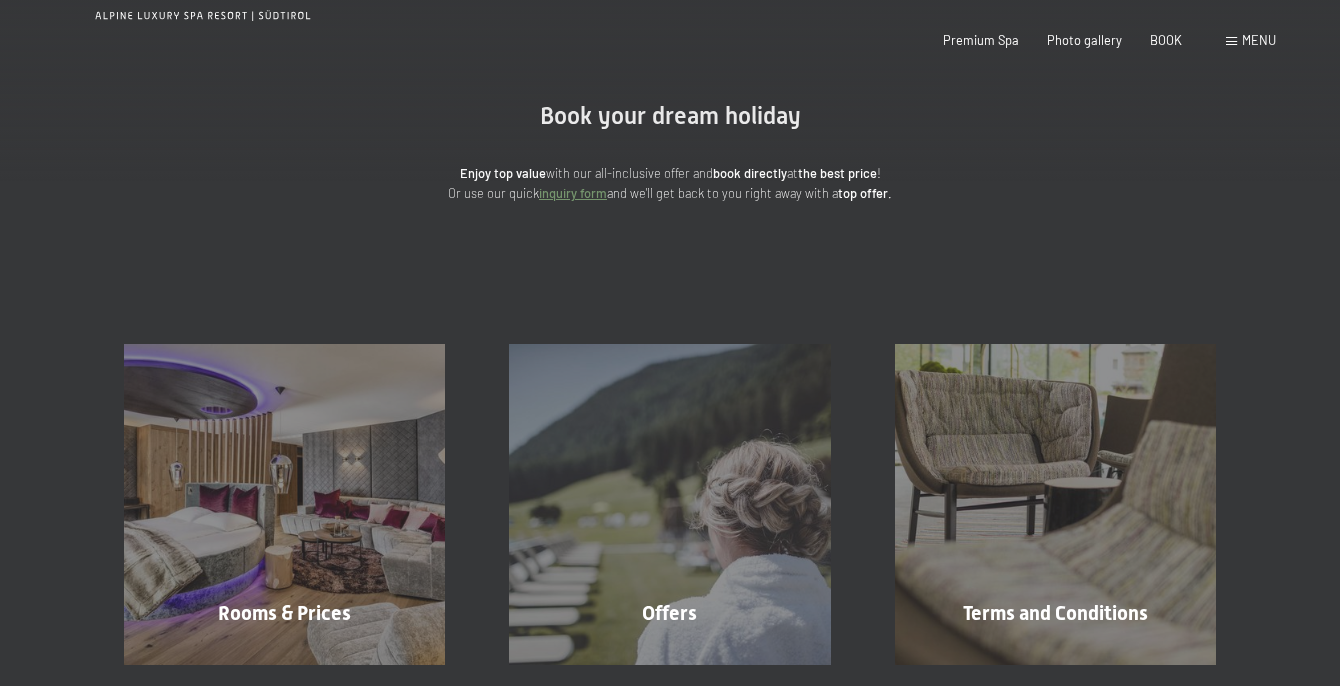 scroll, scrollTop: 0, scrollLeft: 0, axis: both 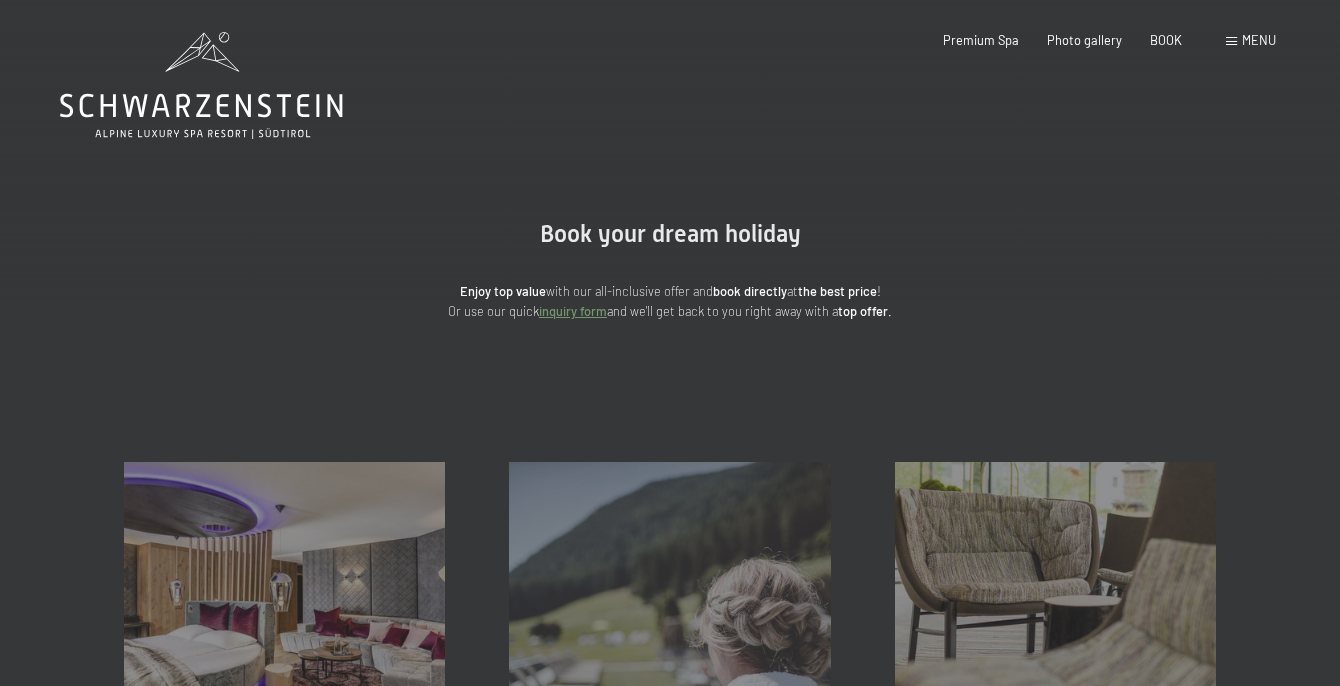click 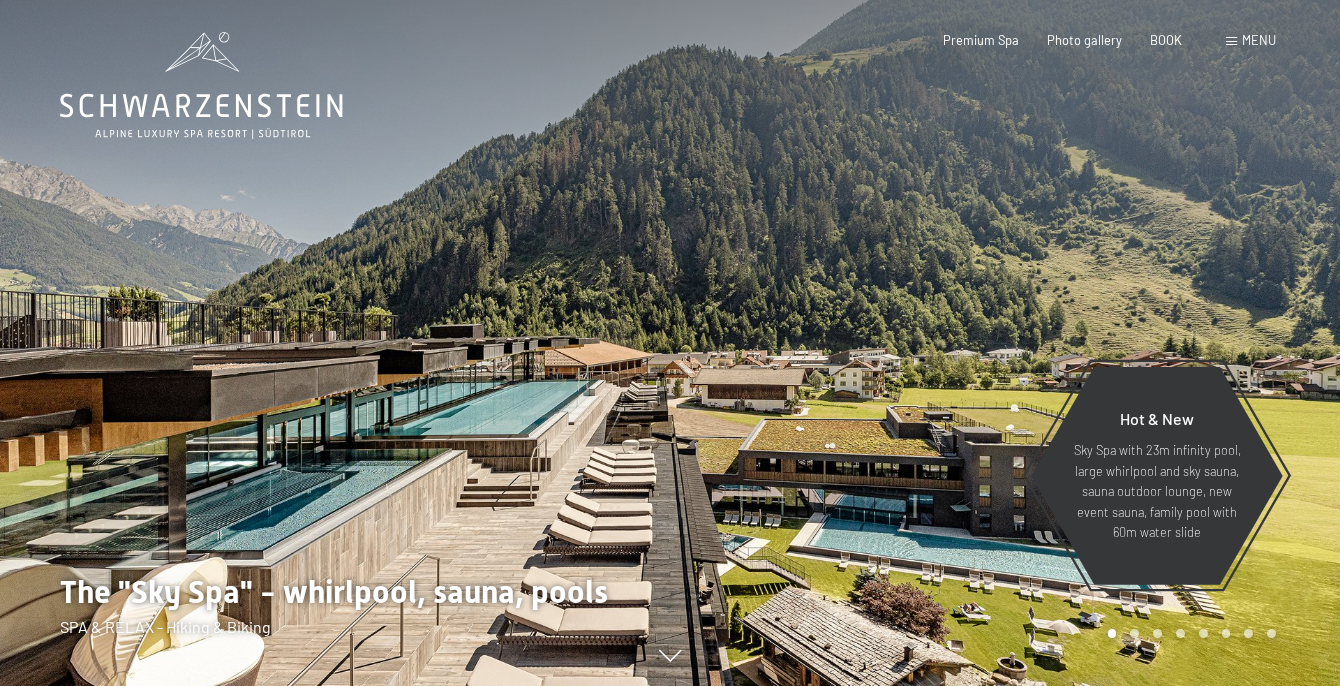 scroll, scrollTop: 0, scrollLeft: 0, axis: both 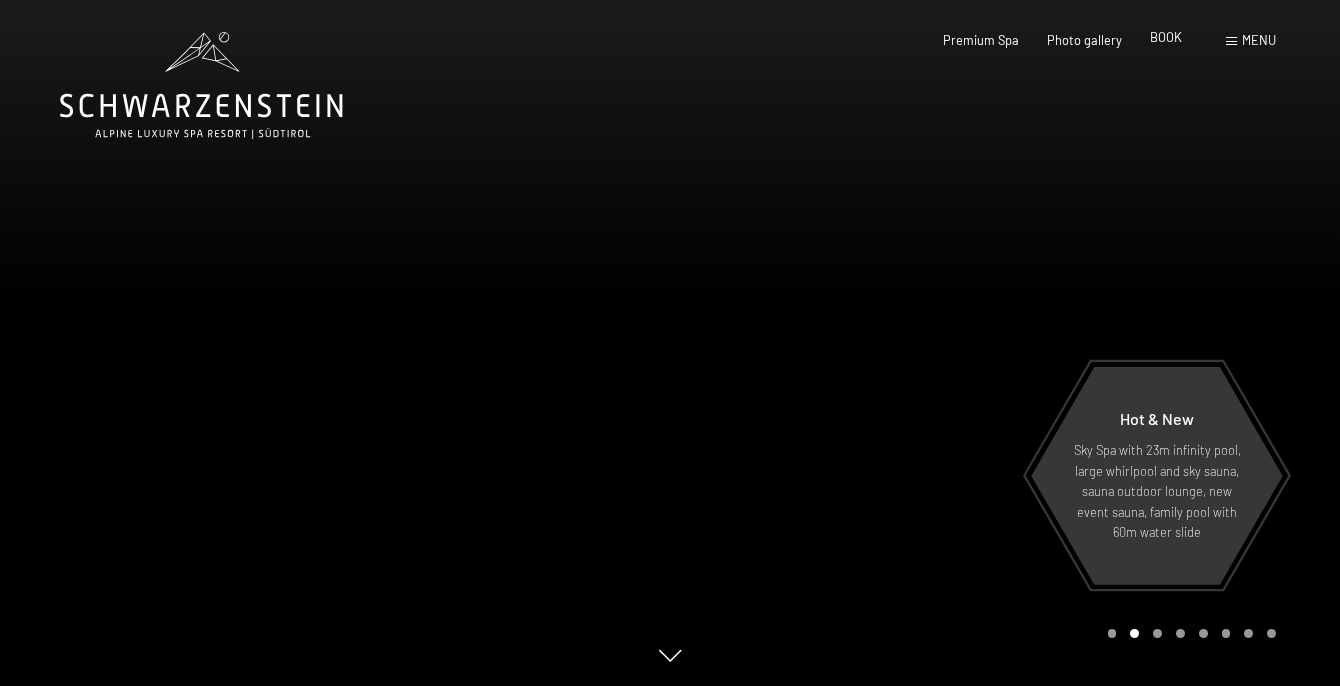 click on "BOOK" at bounding box center (1166, 37) 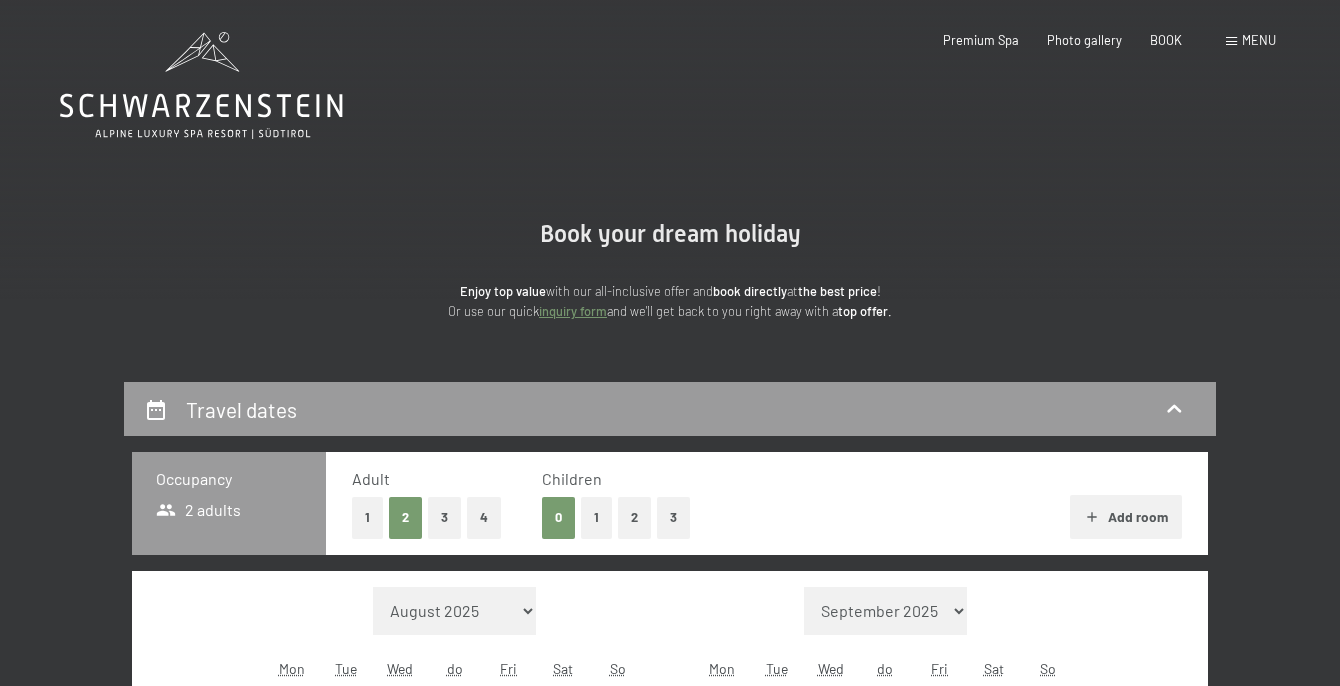 scroll, scrollTop: 0, scrollLeft: 0, axis: both 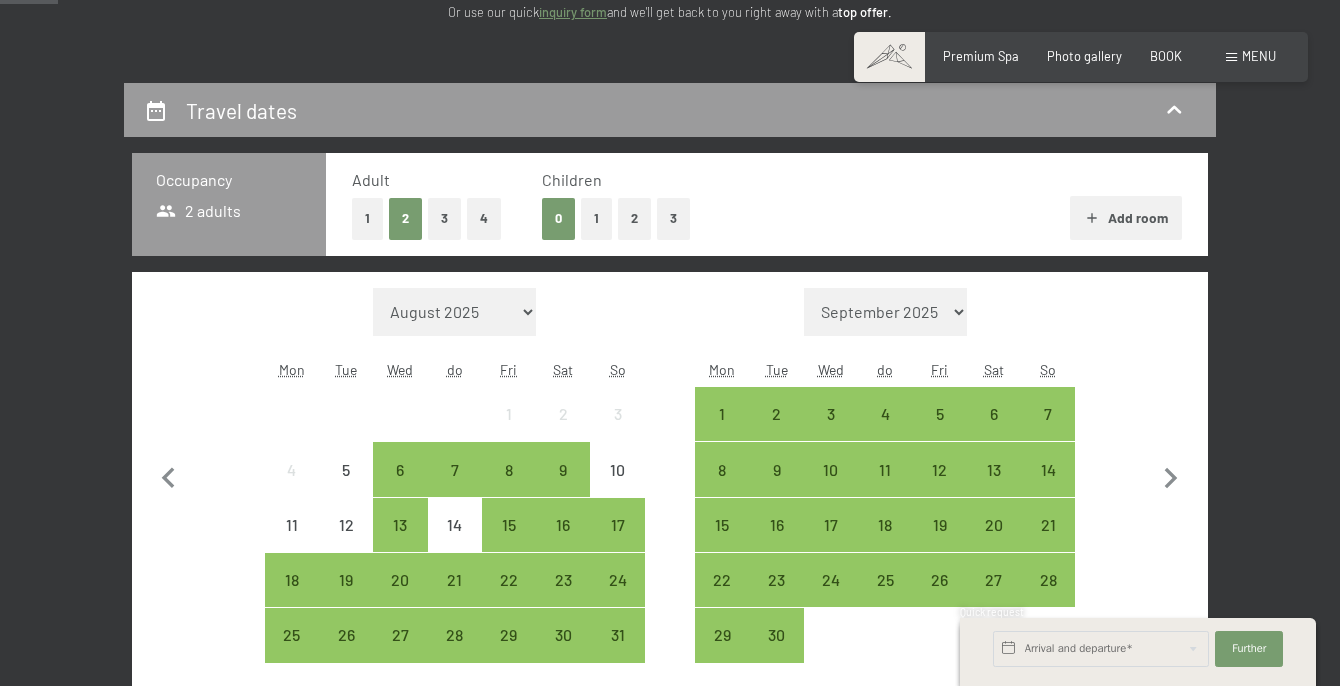 click on "1" at bounding box center [596, 218] 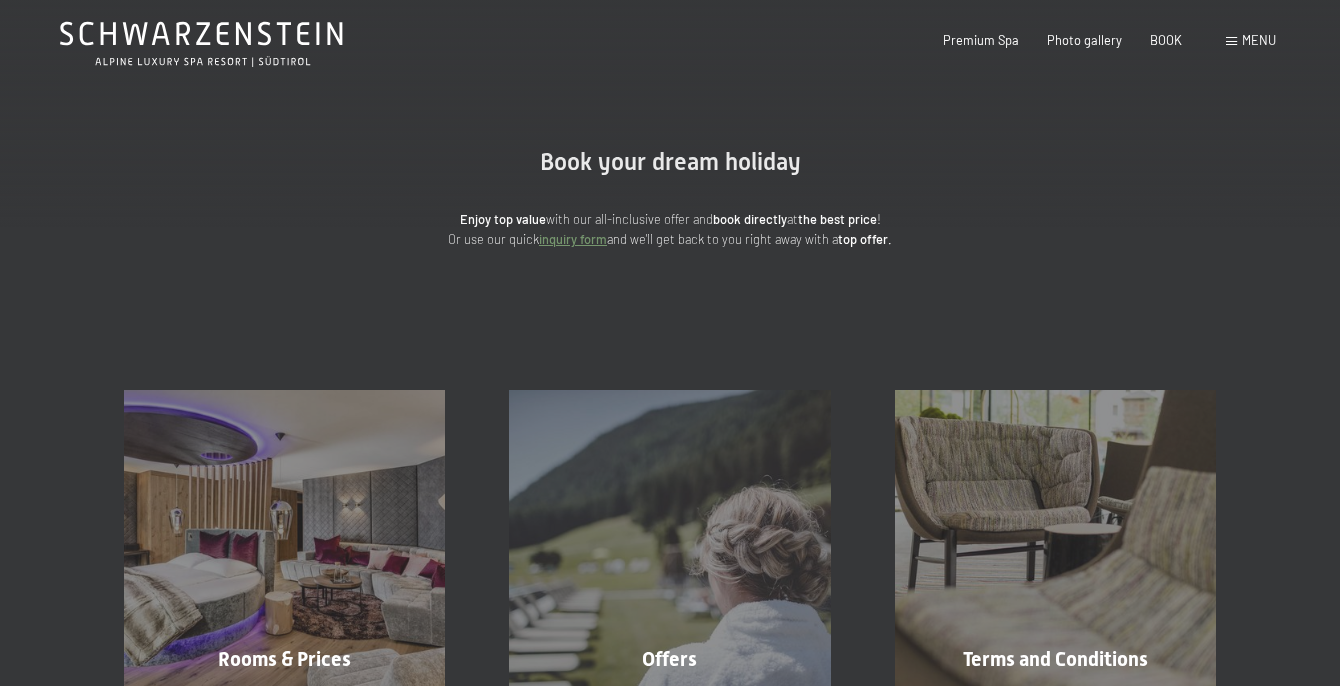 scroll, scrollTop: 0, scrollLeft: 0, axis: both 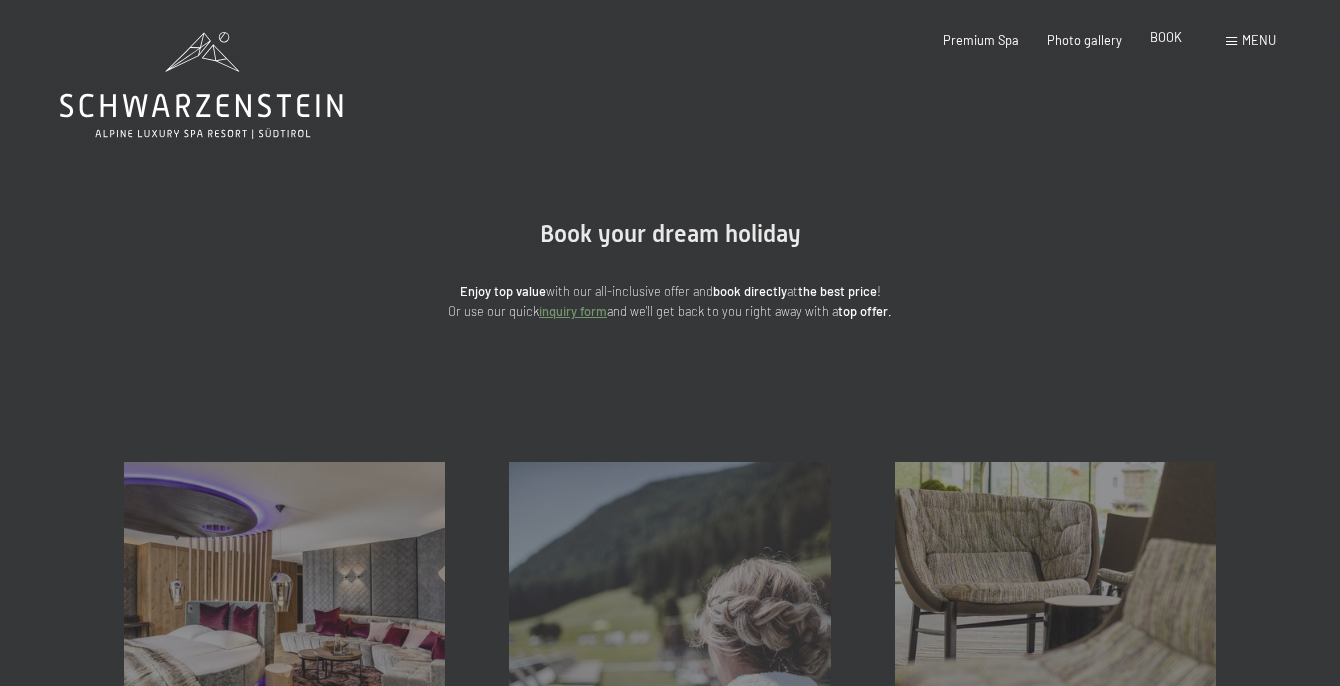 click on "BOOK" at bounding box center (1166, 37) 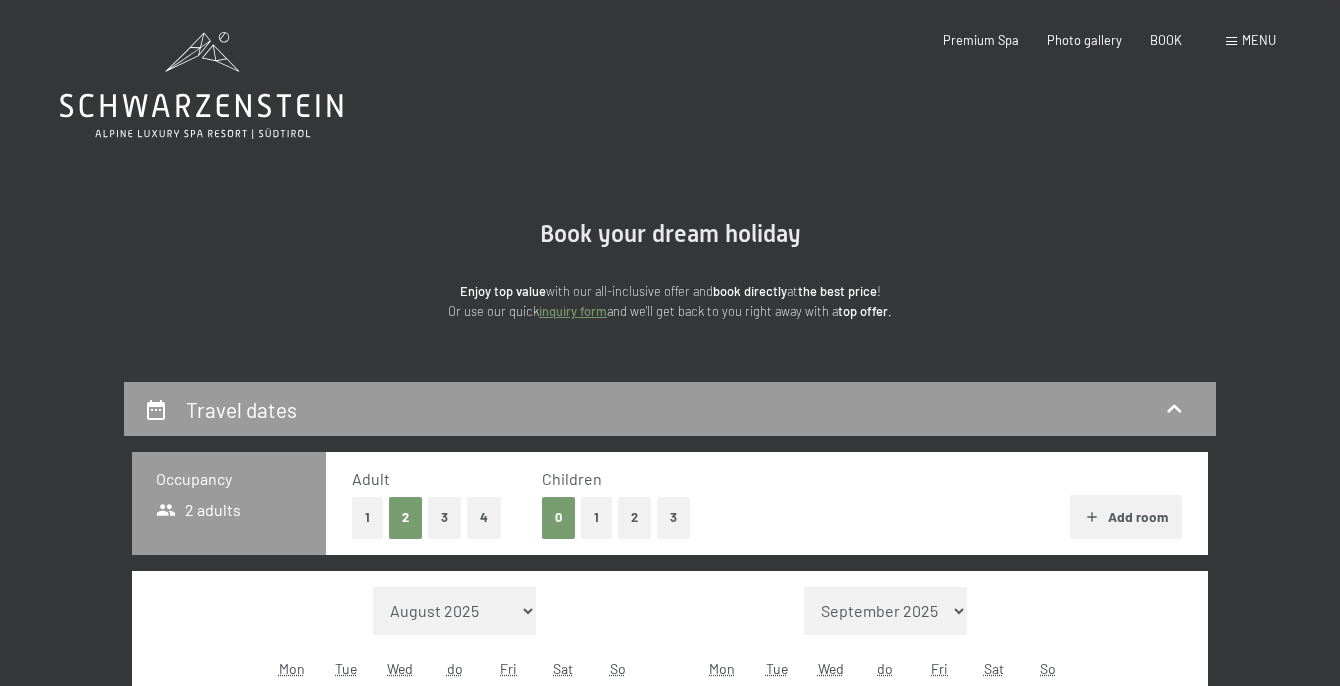 scroll, scrollTop: 0, scrollLeft: 0, axis: both 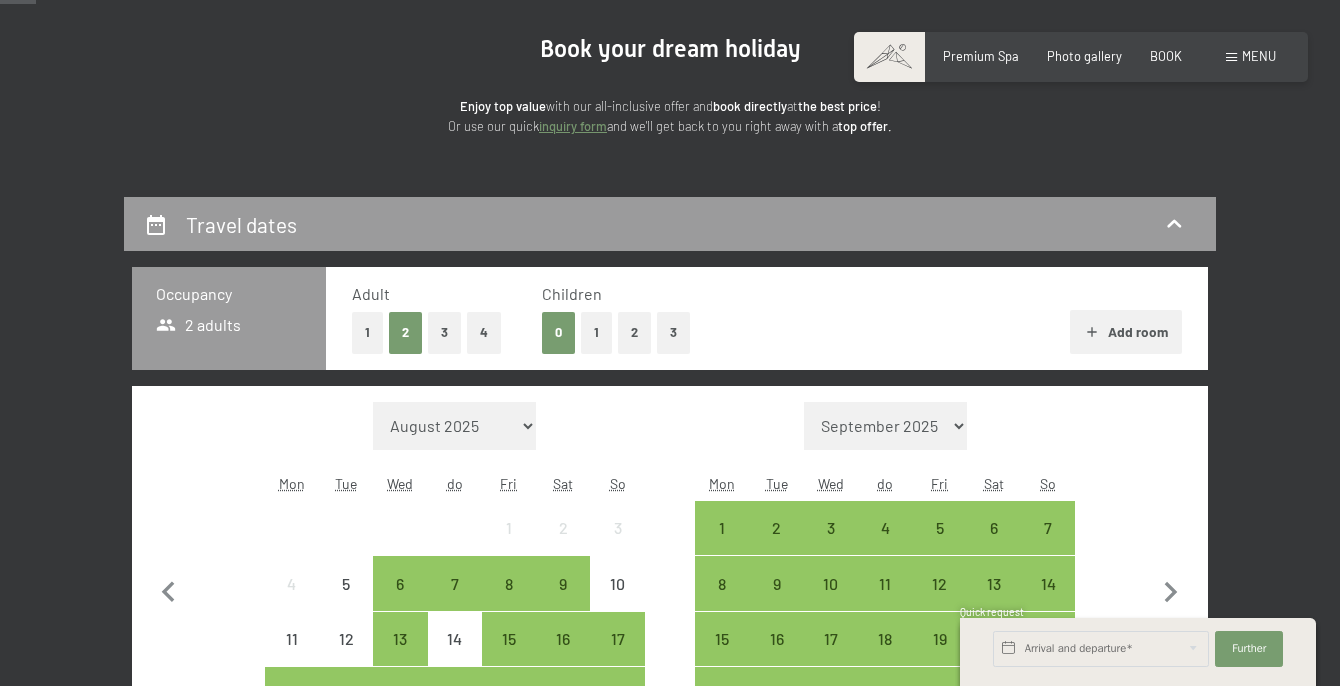 click on "1" at bounding box center (596, 332) 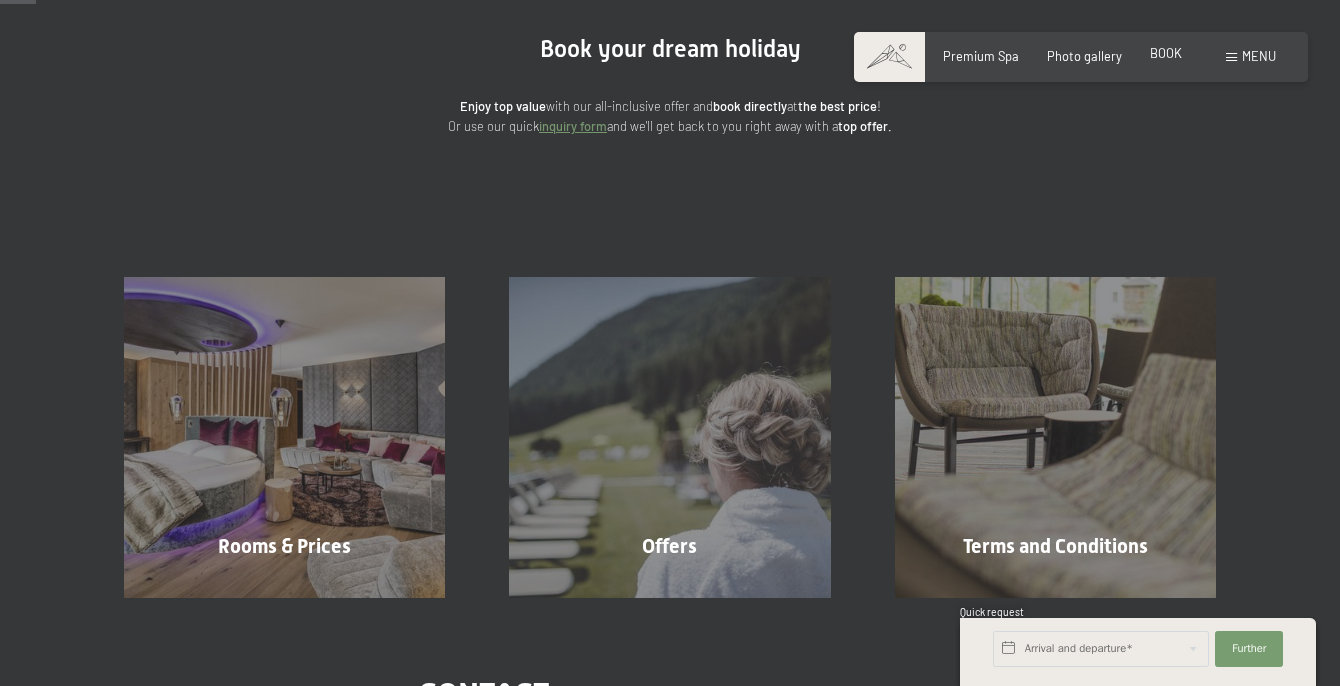 click on "BOOK" at bounding box center [1166, 53] 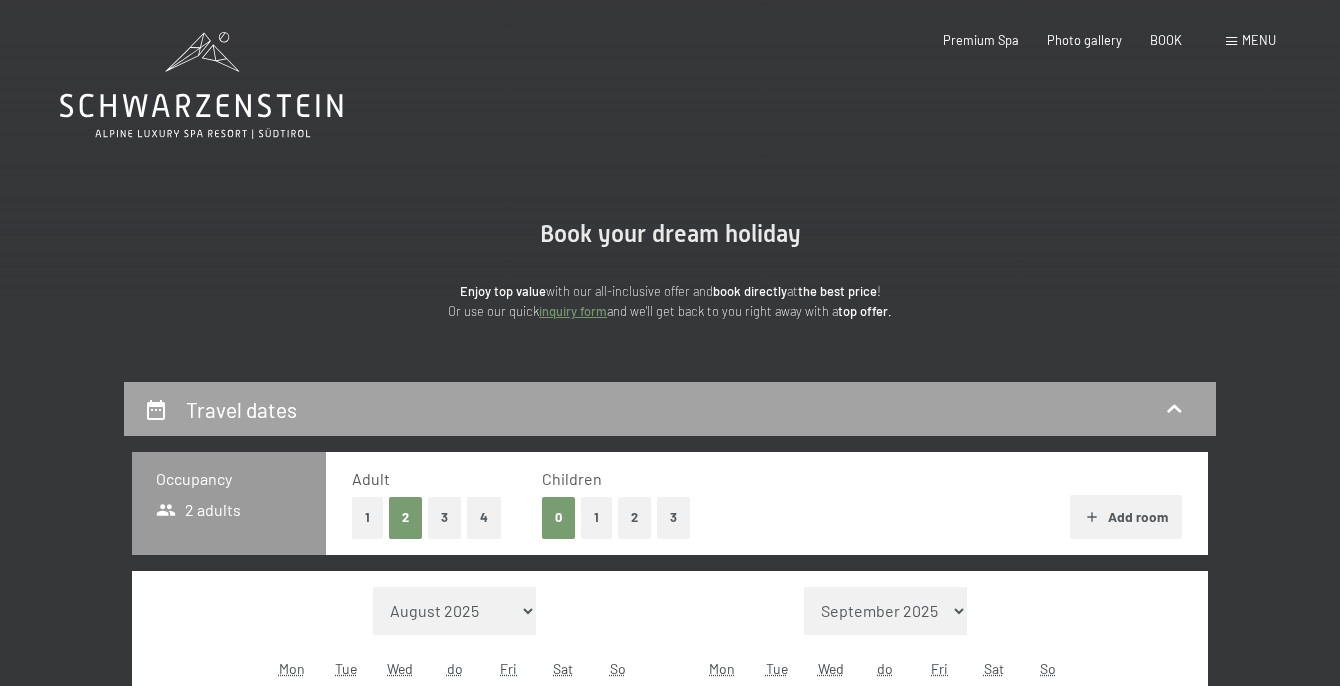 scroll, scrollTop: 0, scrollLeft: 0, axis: both 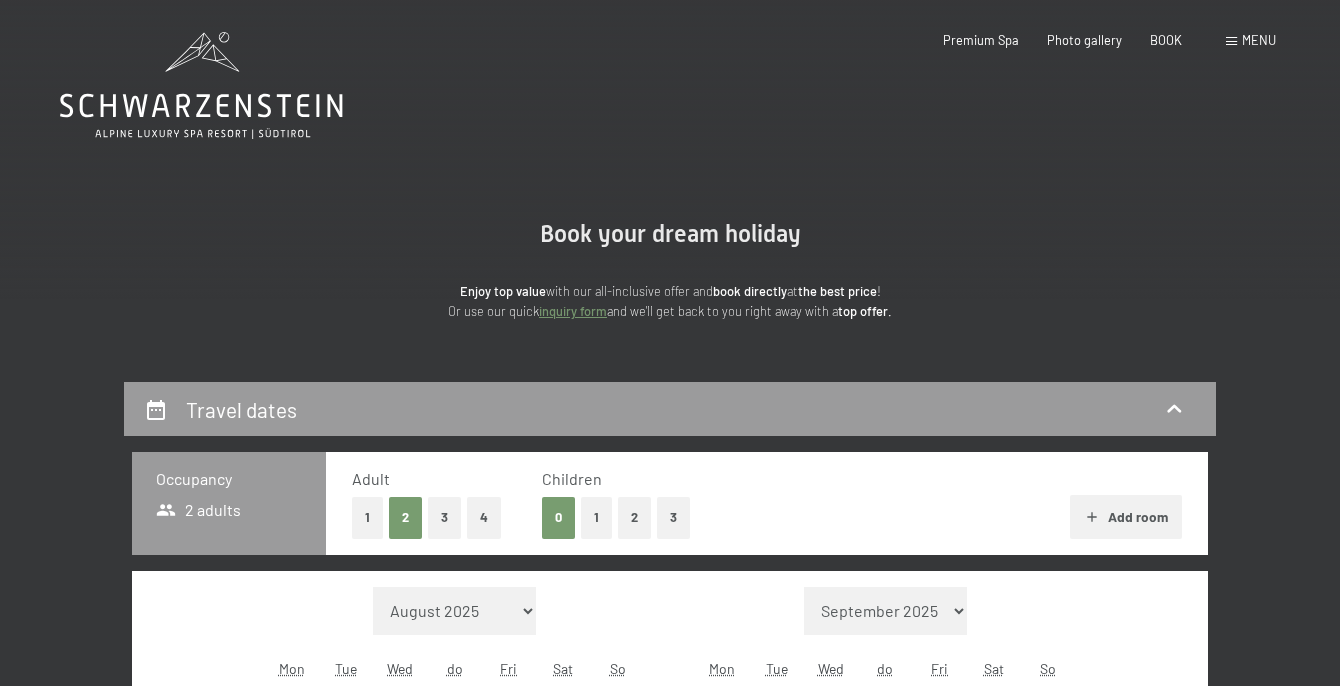 click on "1" at bounding box center (596, 517) 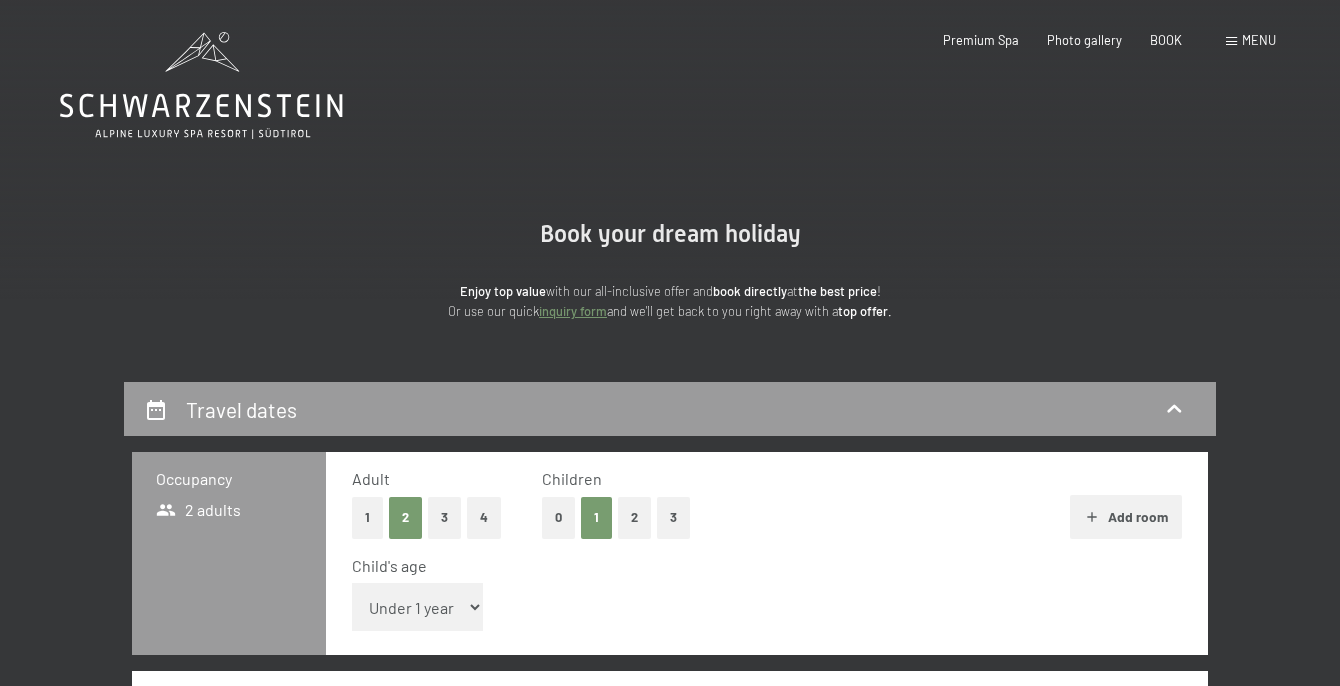click on "Under 1 year 1 year 2 years 3 years 4 years 5 years 6 years 7 years 8 years 9 years 10 years 11 years 12 years 13 years 14 years 15 years 16 years 17 years" at bounding box center (417, 607) 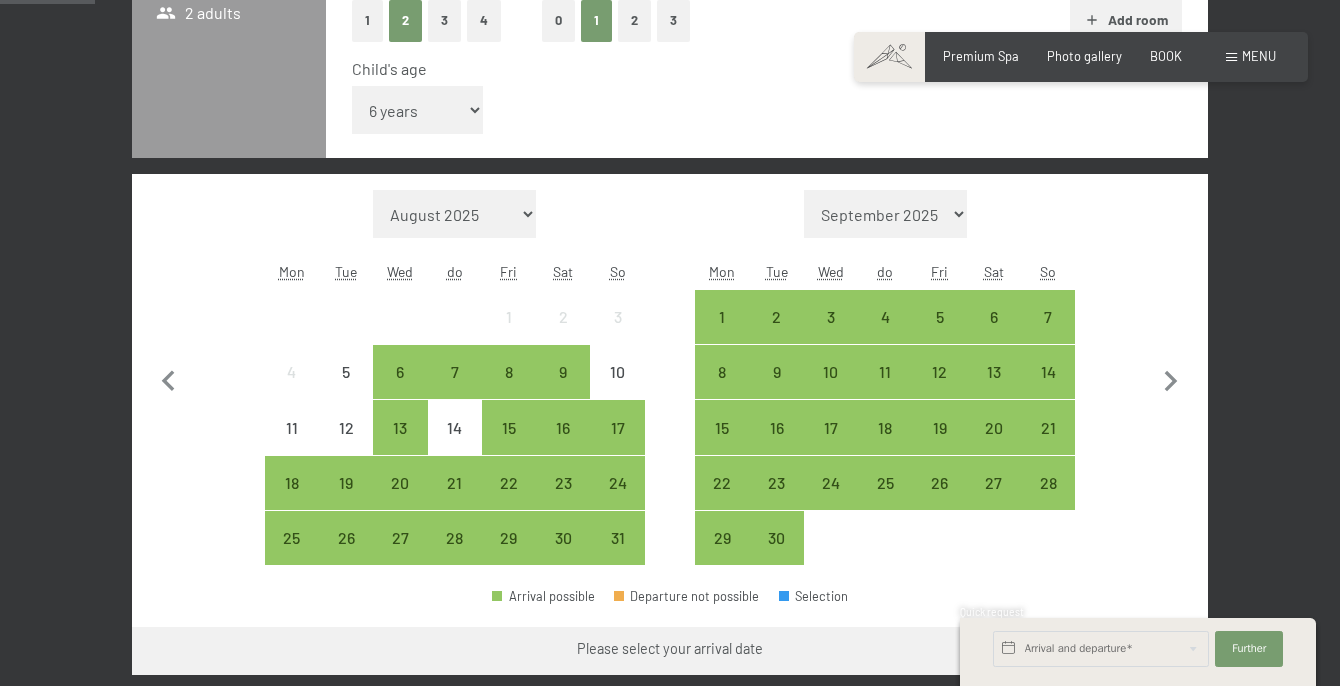 scroll, scrollTop: 502, scrollLeft: 0, axis: vertical 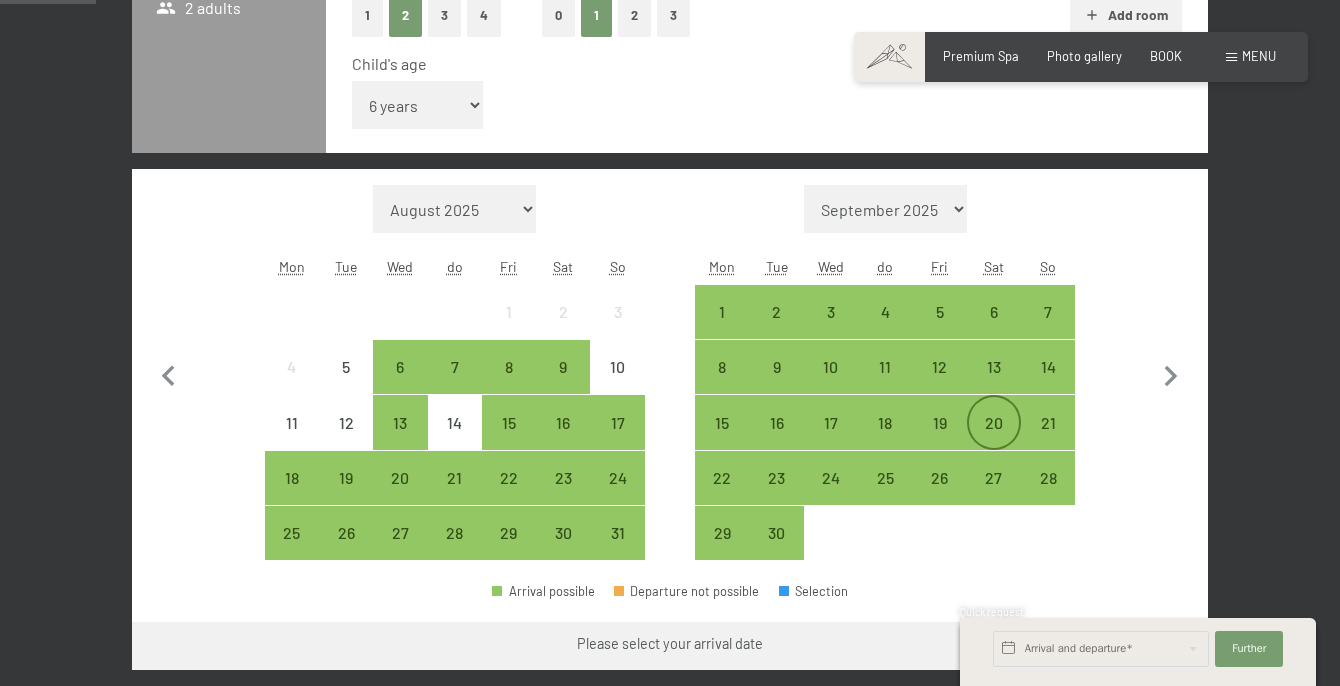click on "20" at bounding box center (994, 422) 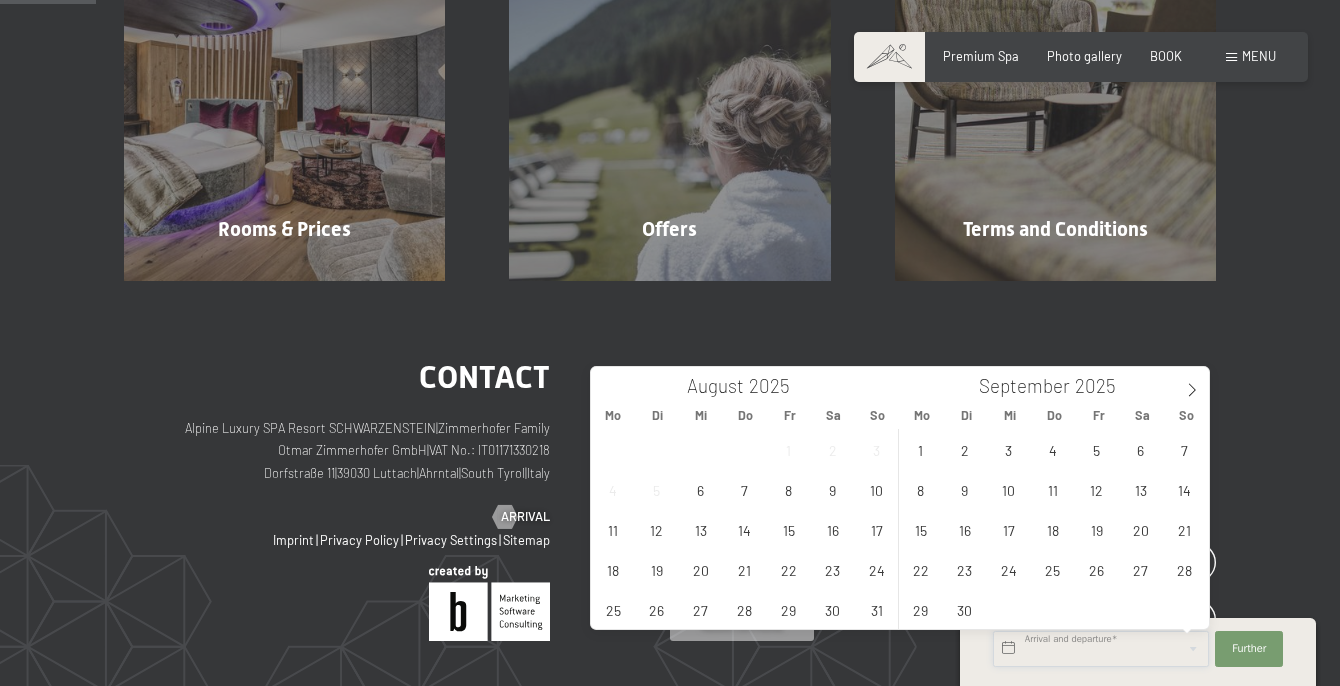 click at bounding box center [1101, 649] 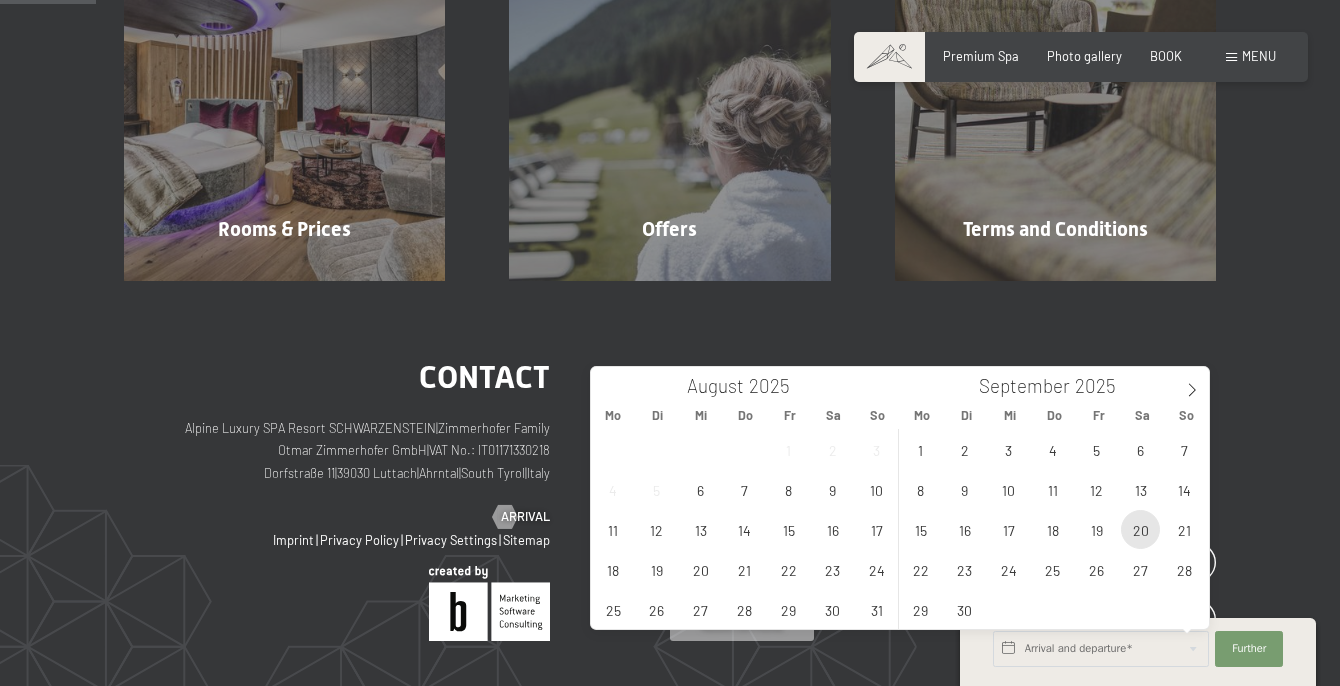 click on "20" at bounding box center (1140, 529) 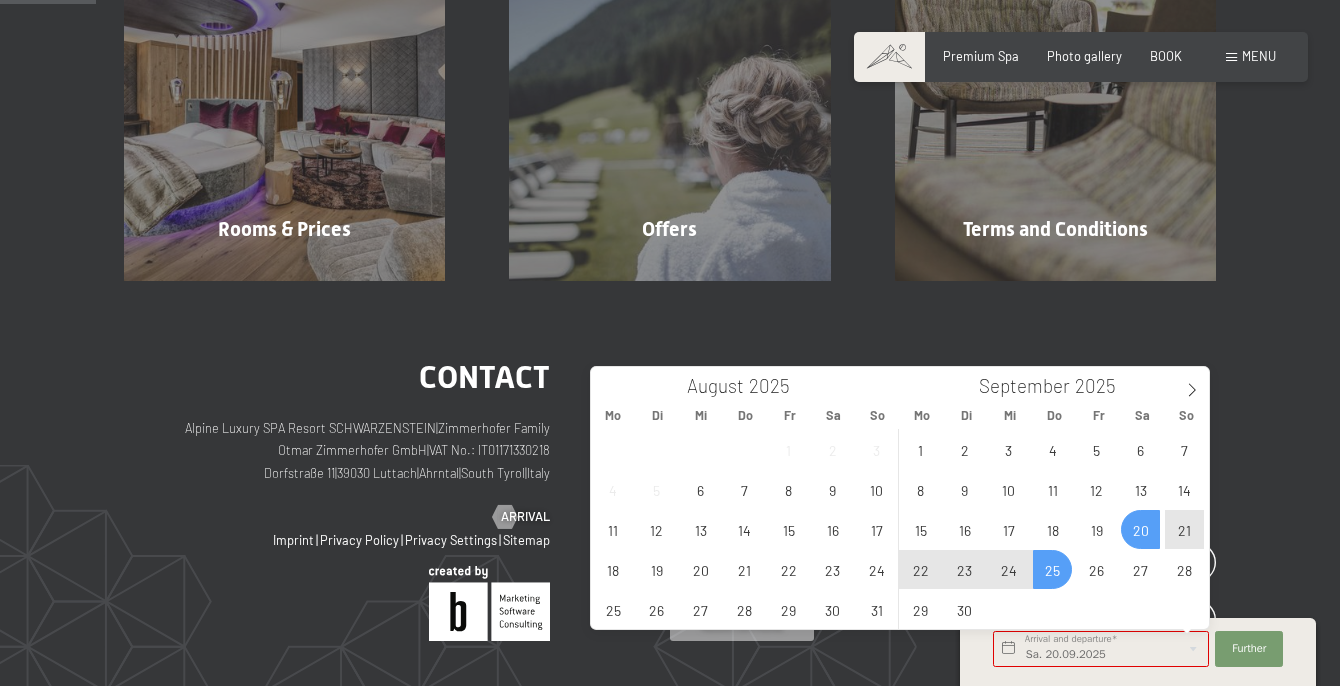click on "25" at bounding box center [1052, 569] 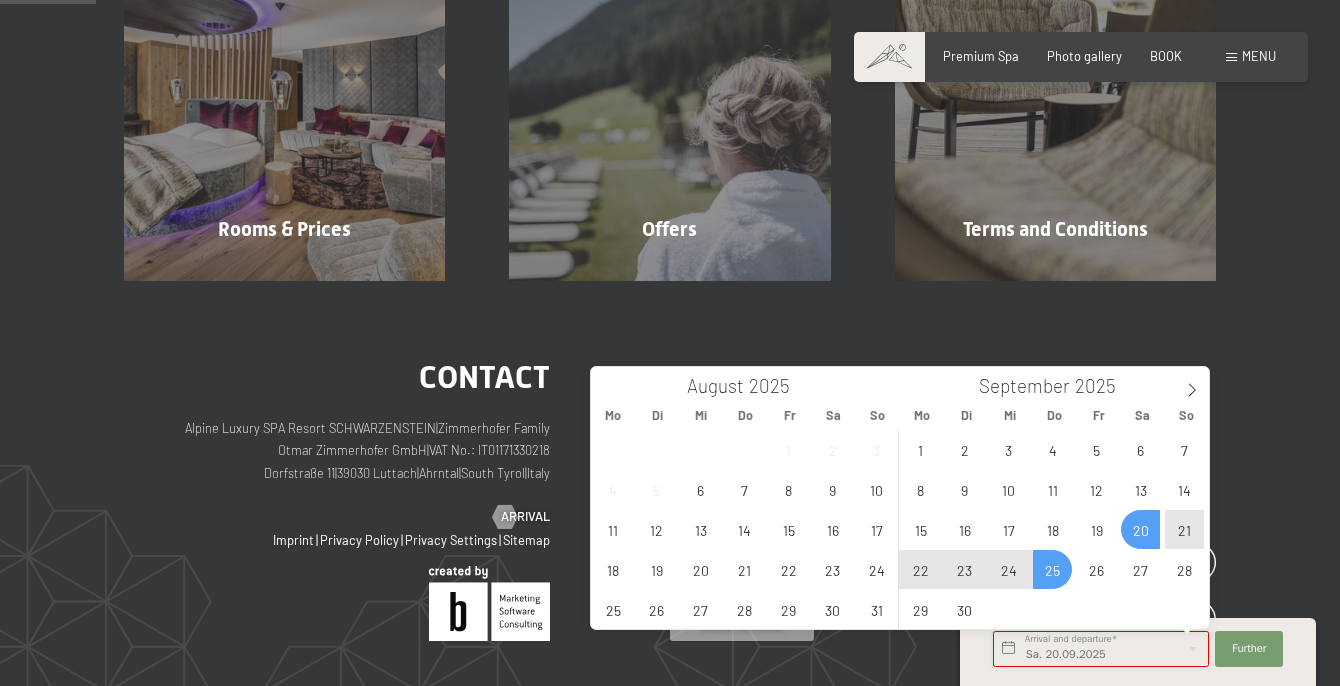 type on "[DAY]. [MONTH]. [YEAR] - [DAY]. [MONTH]. [YEAR]" 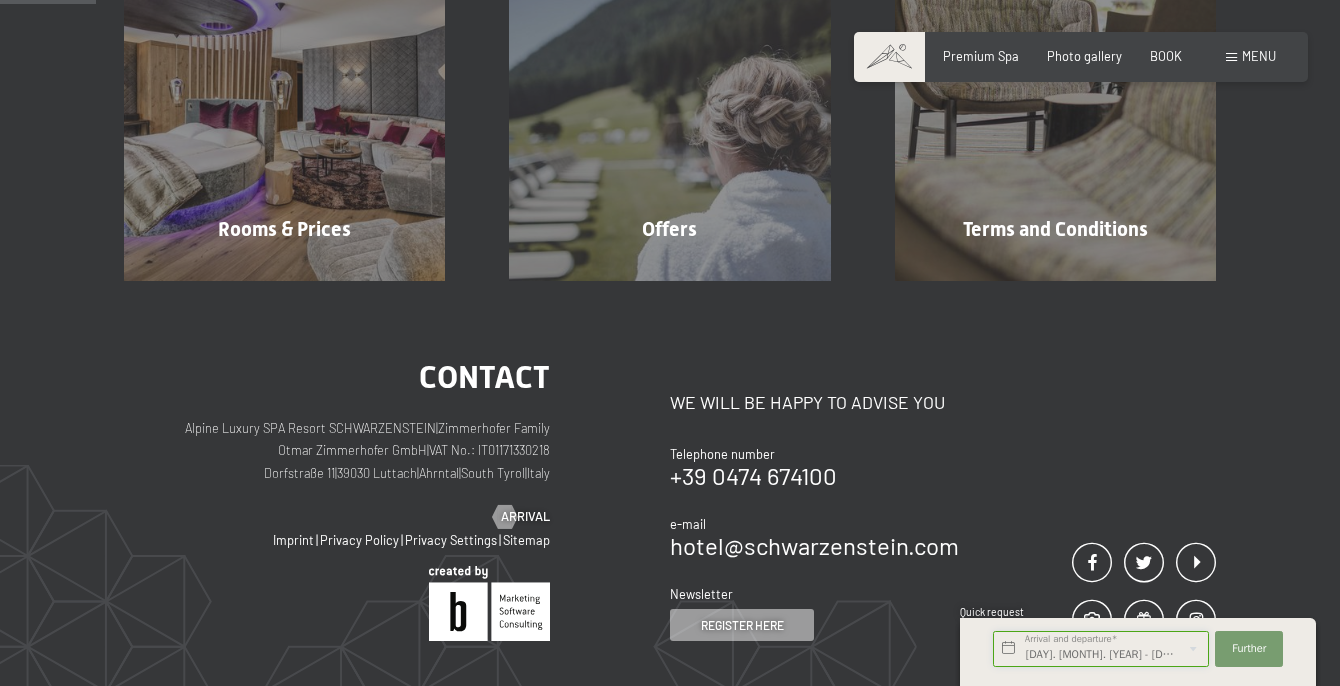 scroll, scrollTop: 0, scrollLeft: 25, axis: horizontal 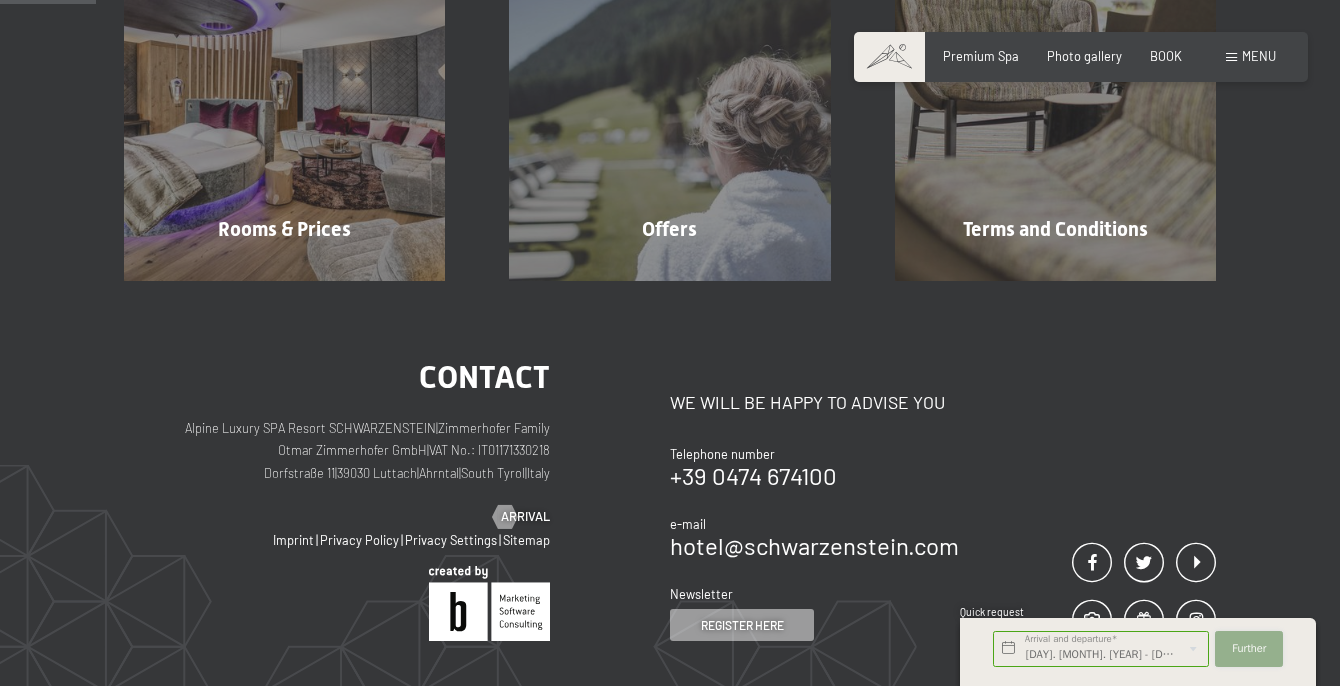 click on "Further" at bounding box center [1249, 648] 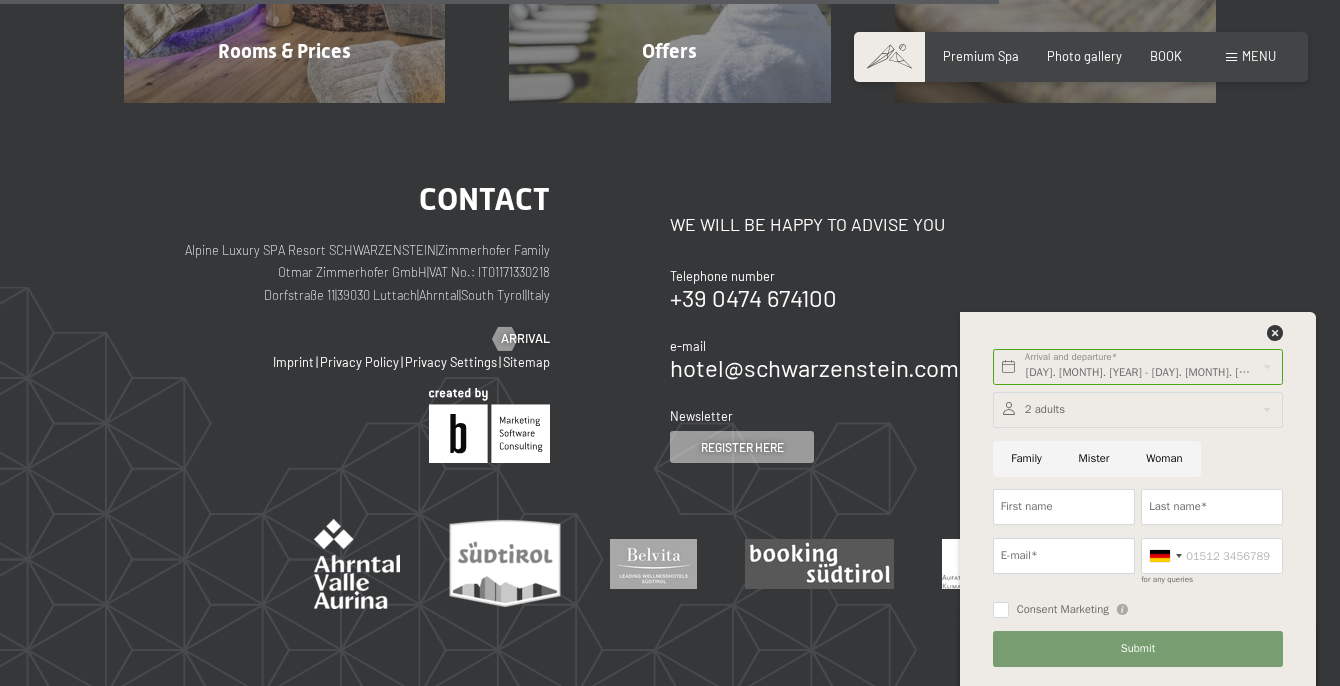 scroll, scrollTop: 872, scrollLeft: 0, axis: vertical 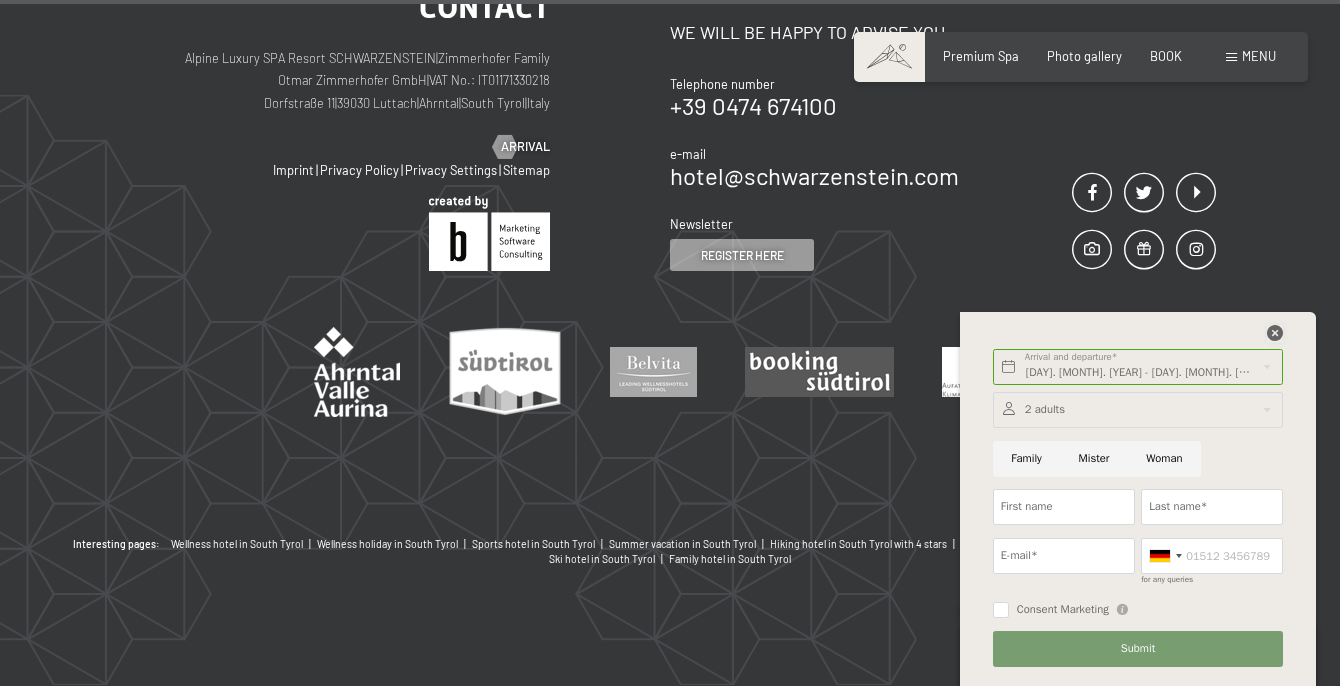 click at bounding box center (1275, 333) 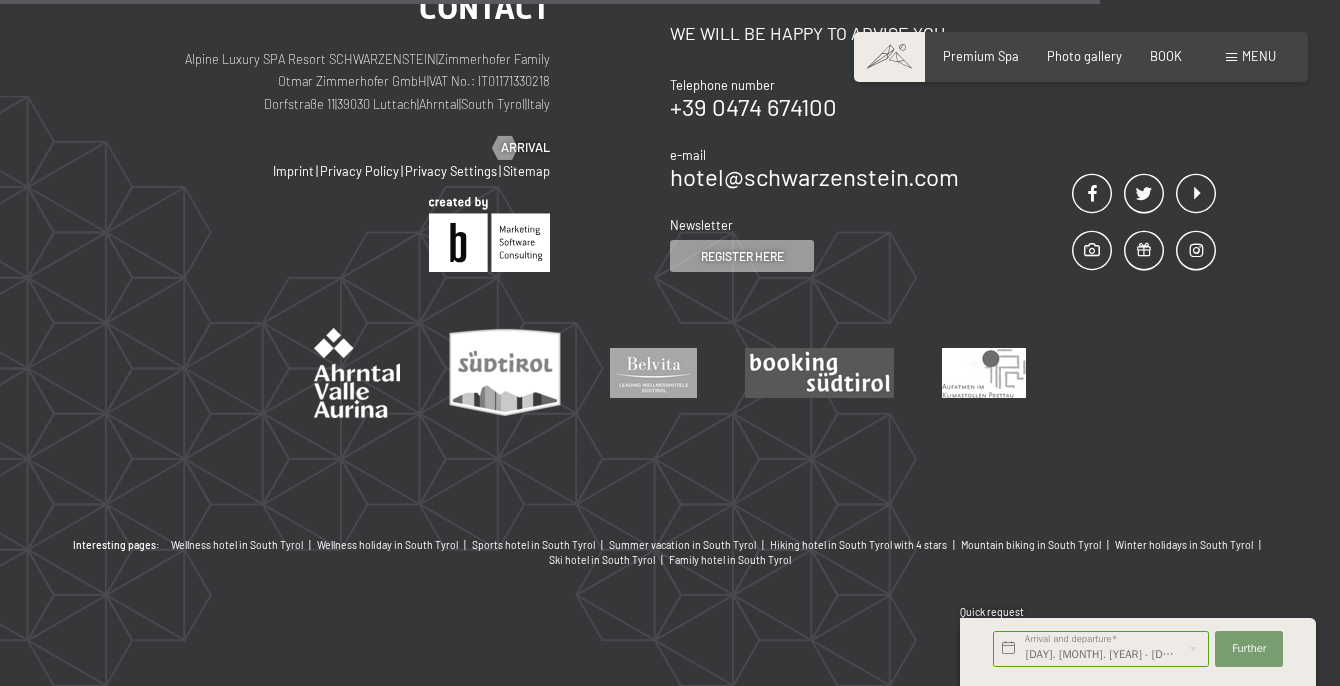 scroll, scrollTop: 0, scrollLeft: 0, axis: both 